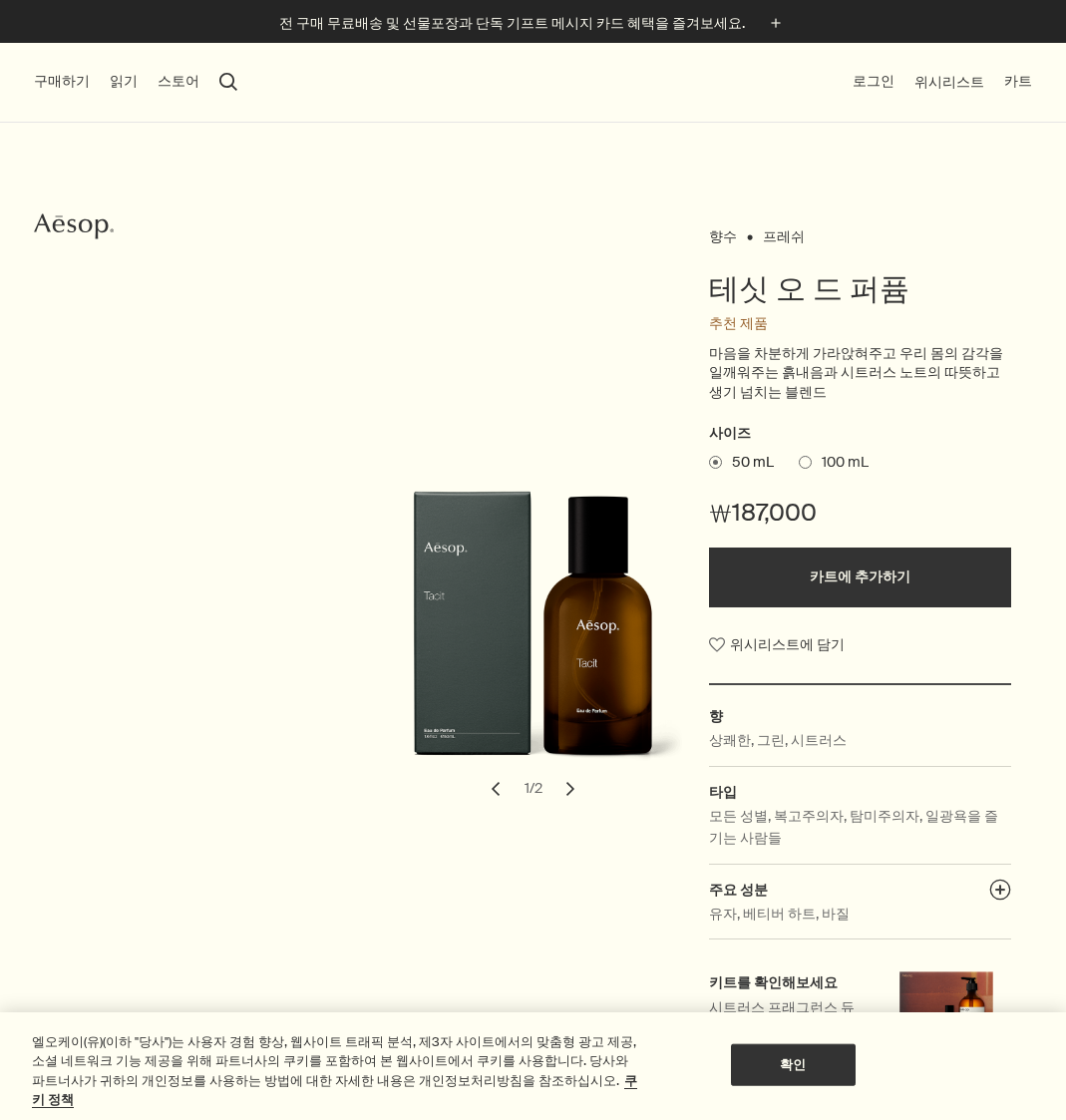scroll, scrollTop: 0, scrollLeft: 0, axis: both 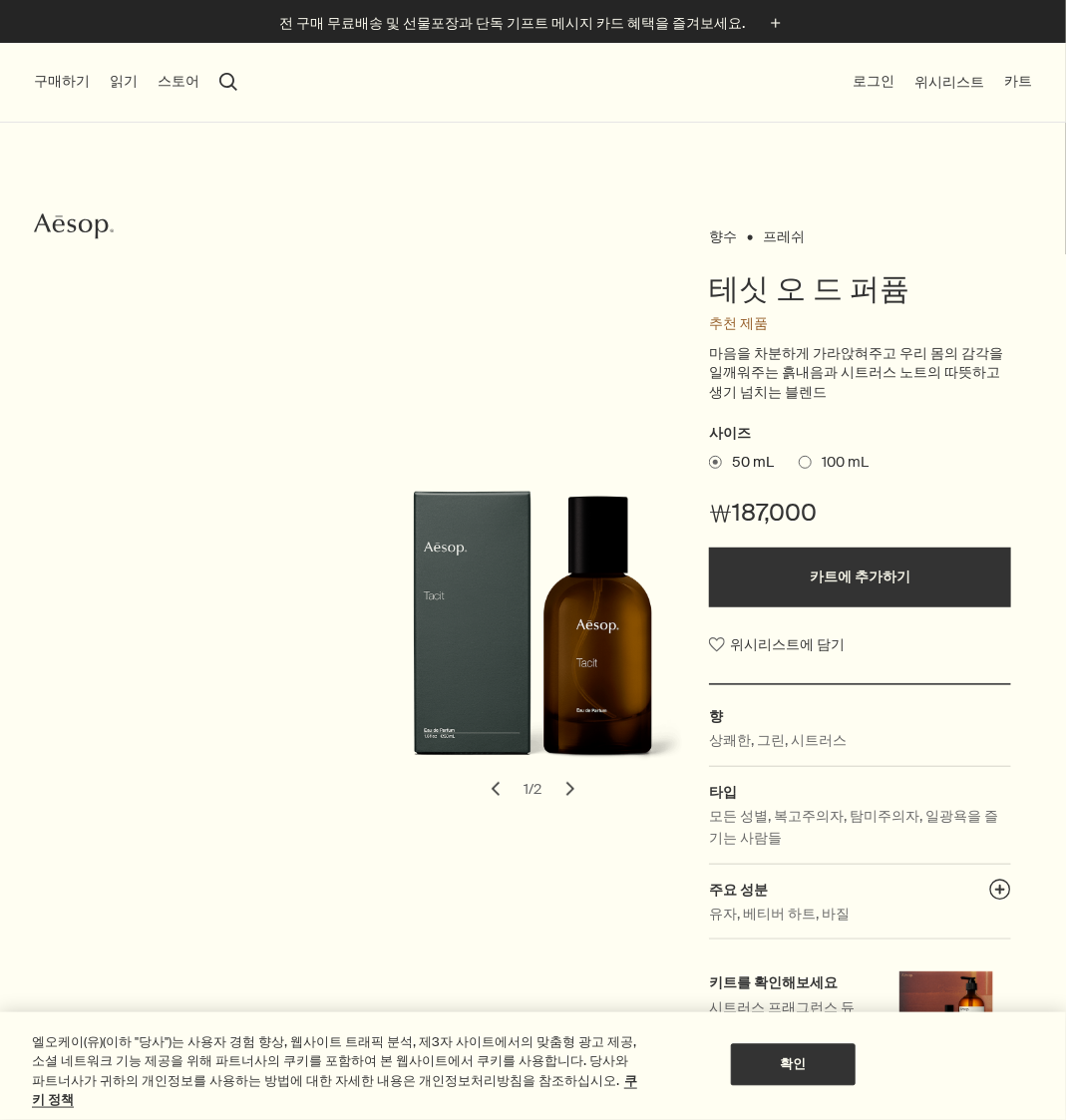 drag, startPoint x: 579, startPoint y: 622, endPoint x: 478, endPoint y: 672, distance: 112.69871 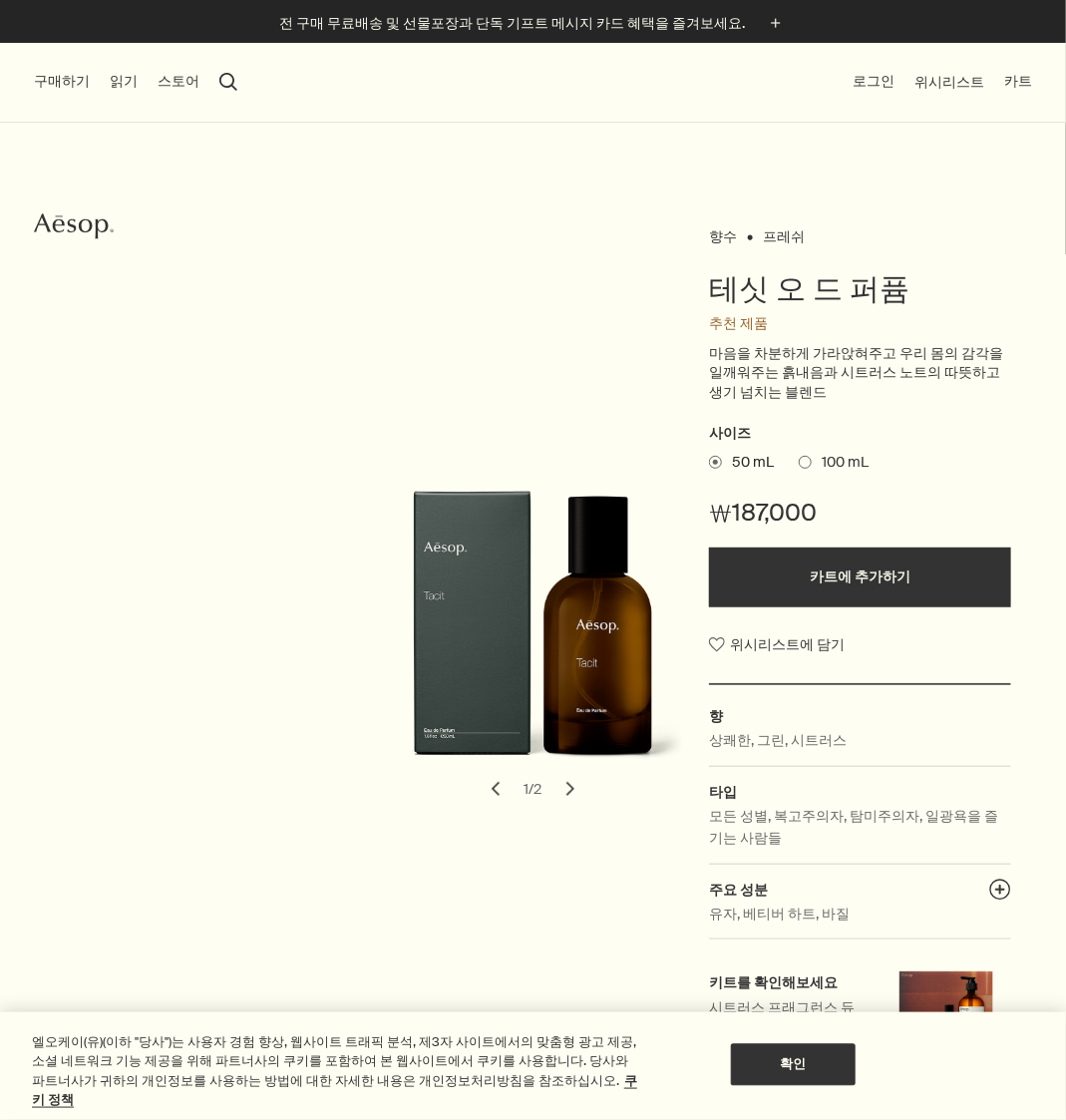 click on "chevron" at bounding box center (570, 789) 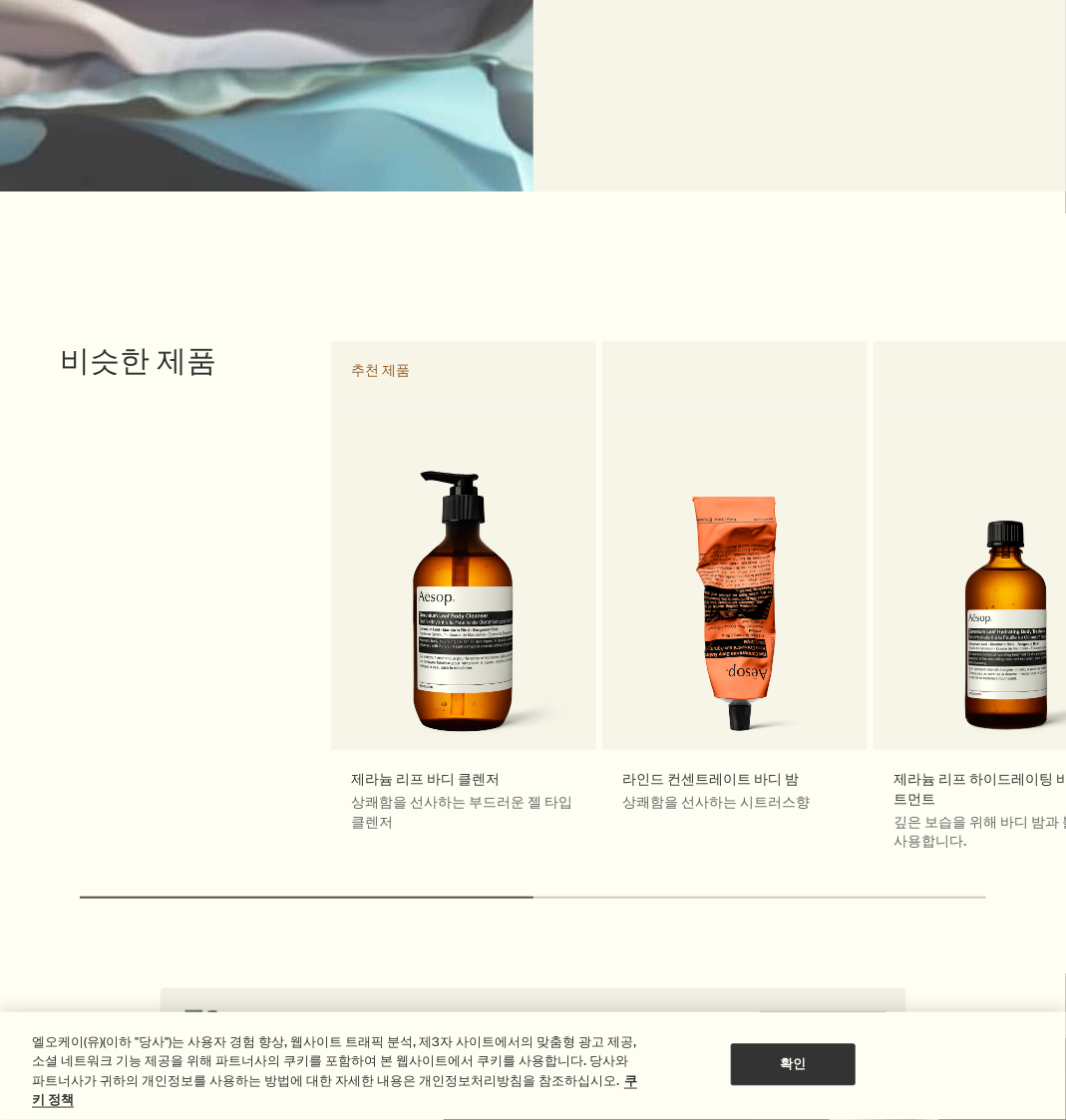 scroll, scrollTop: 2346, scrollLeft: 0, axis: vertical 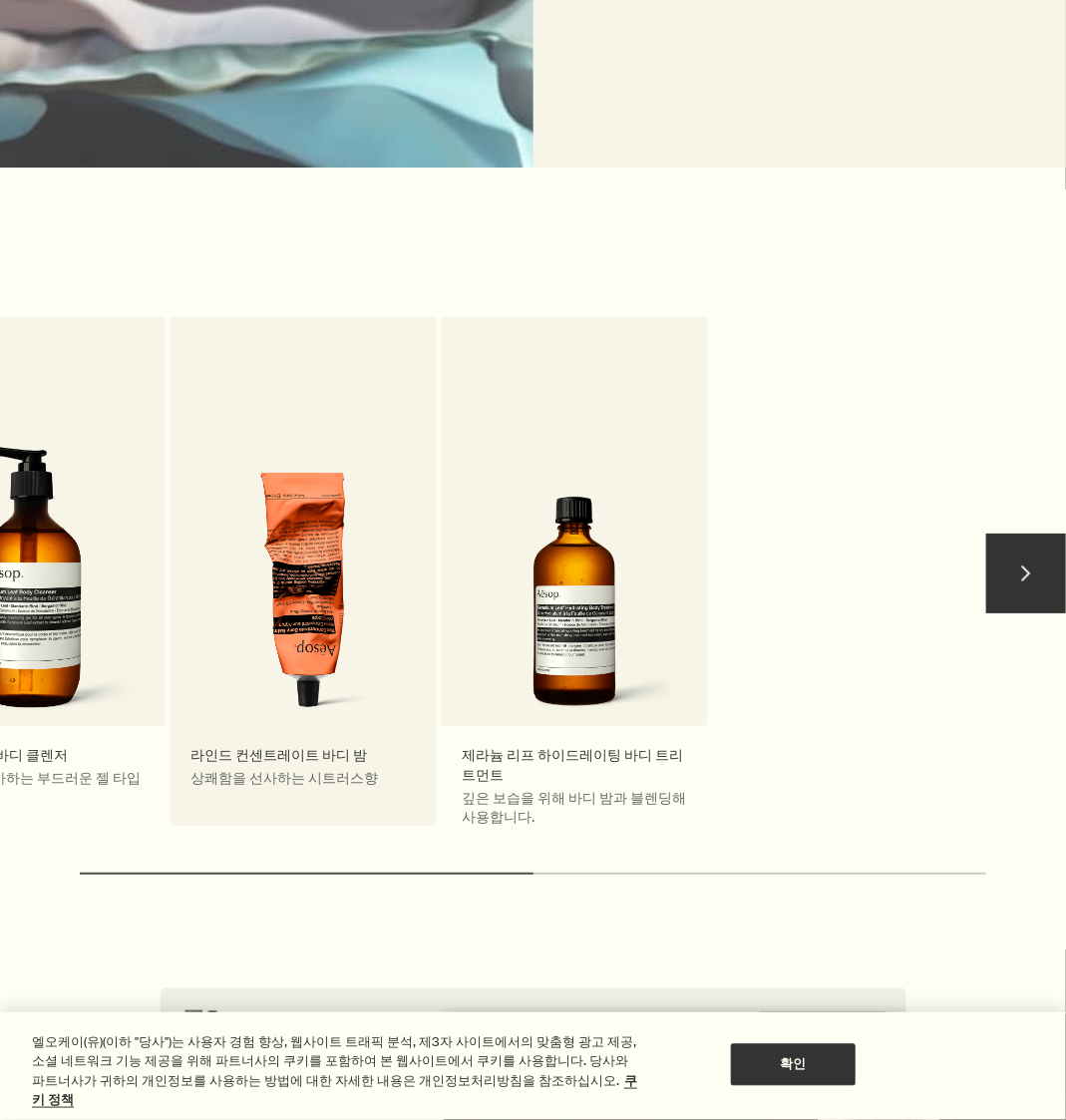 drag, startPoint x: 790, startPoint y: 614, endPoint x: 293, endPoint y: 613, distance: 497.001 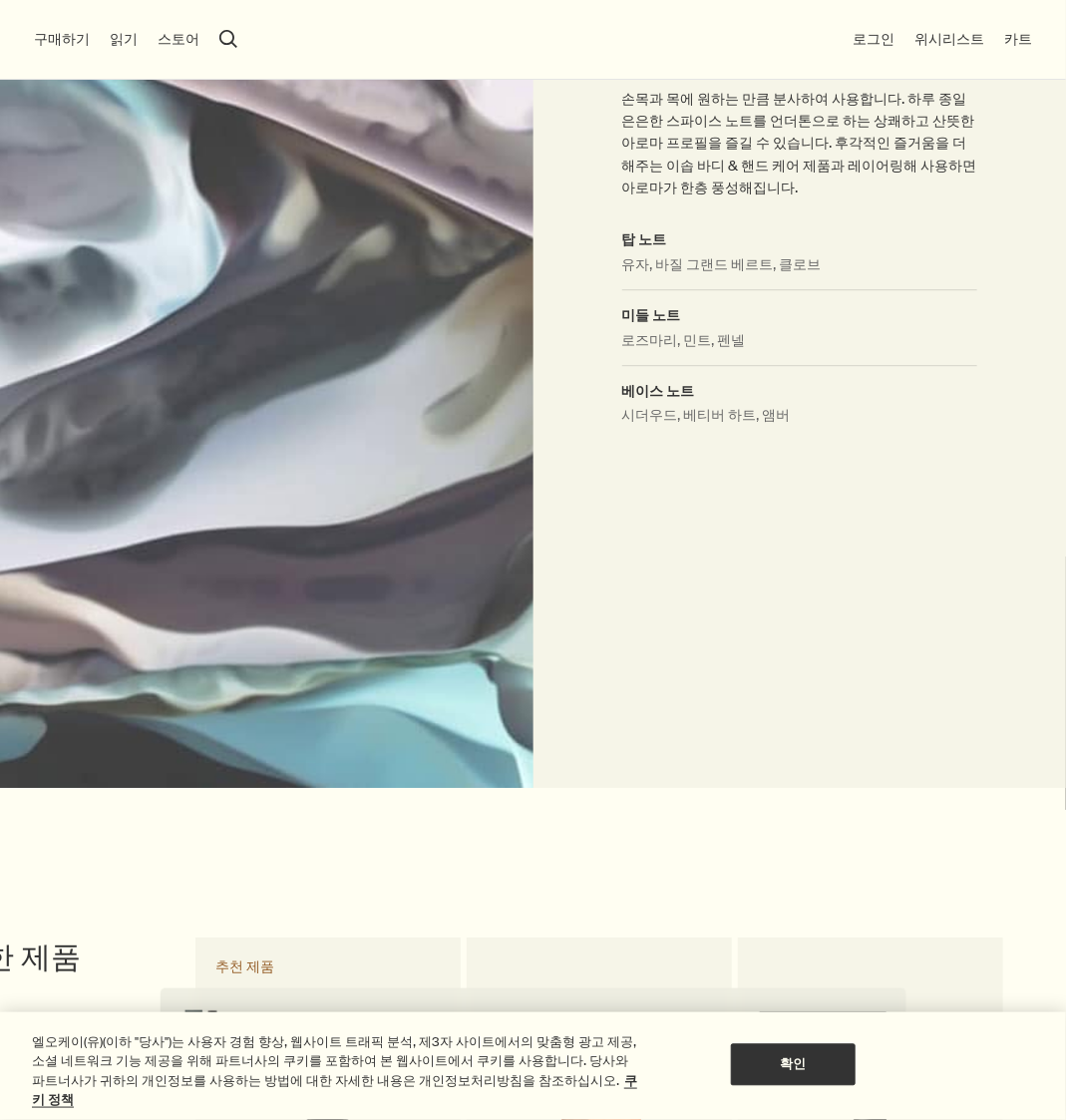 scroll, scrollTop: 2324, scrollLeft: 0, axis: vertical 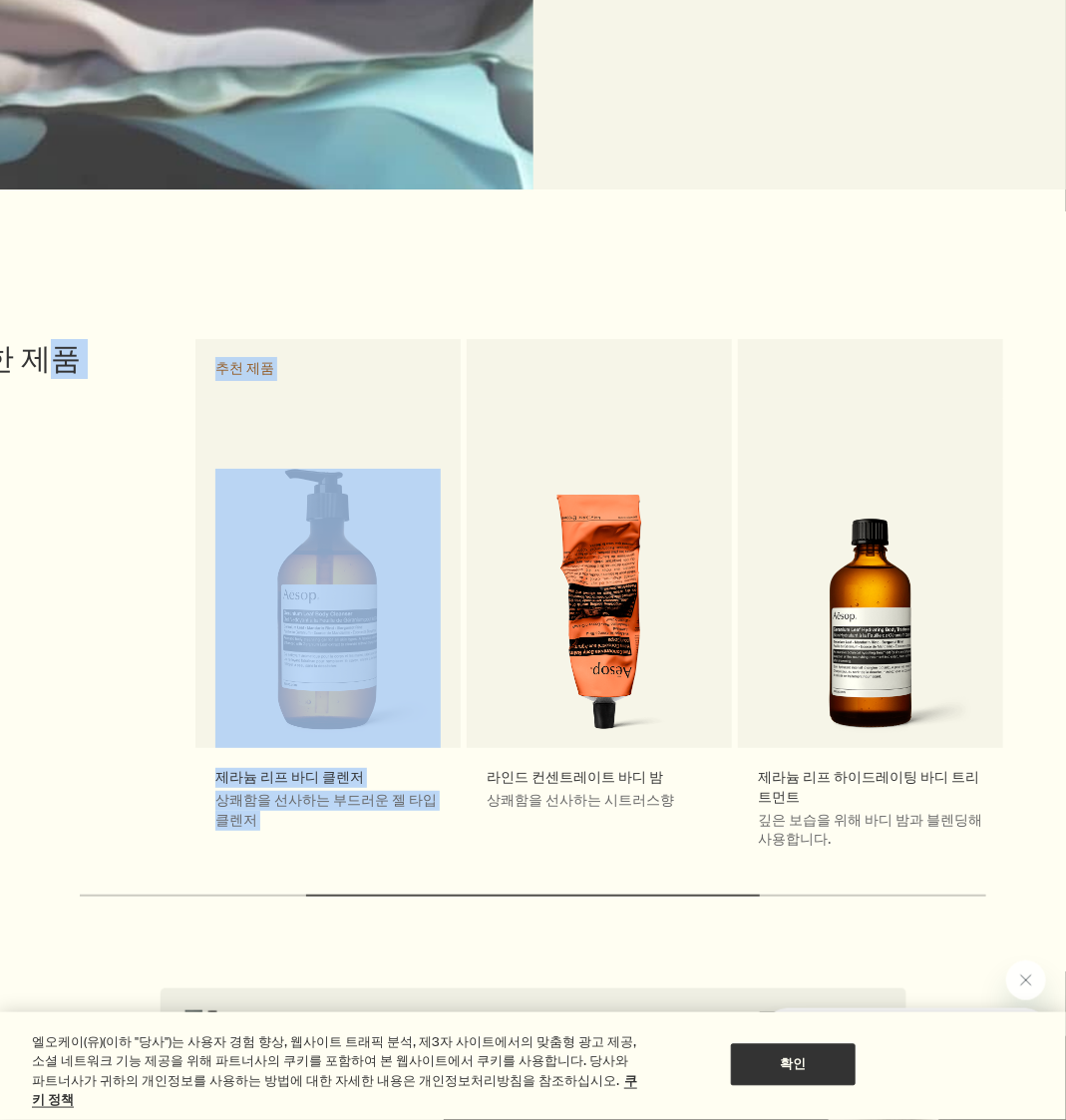 drag, startPoint x: 187, startPoint y: 209, endPoint x: 629, endPoint y: 244, distance: 443.38358 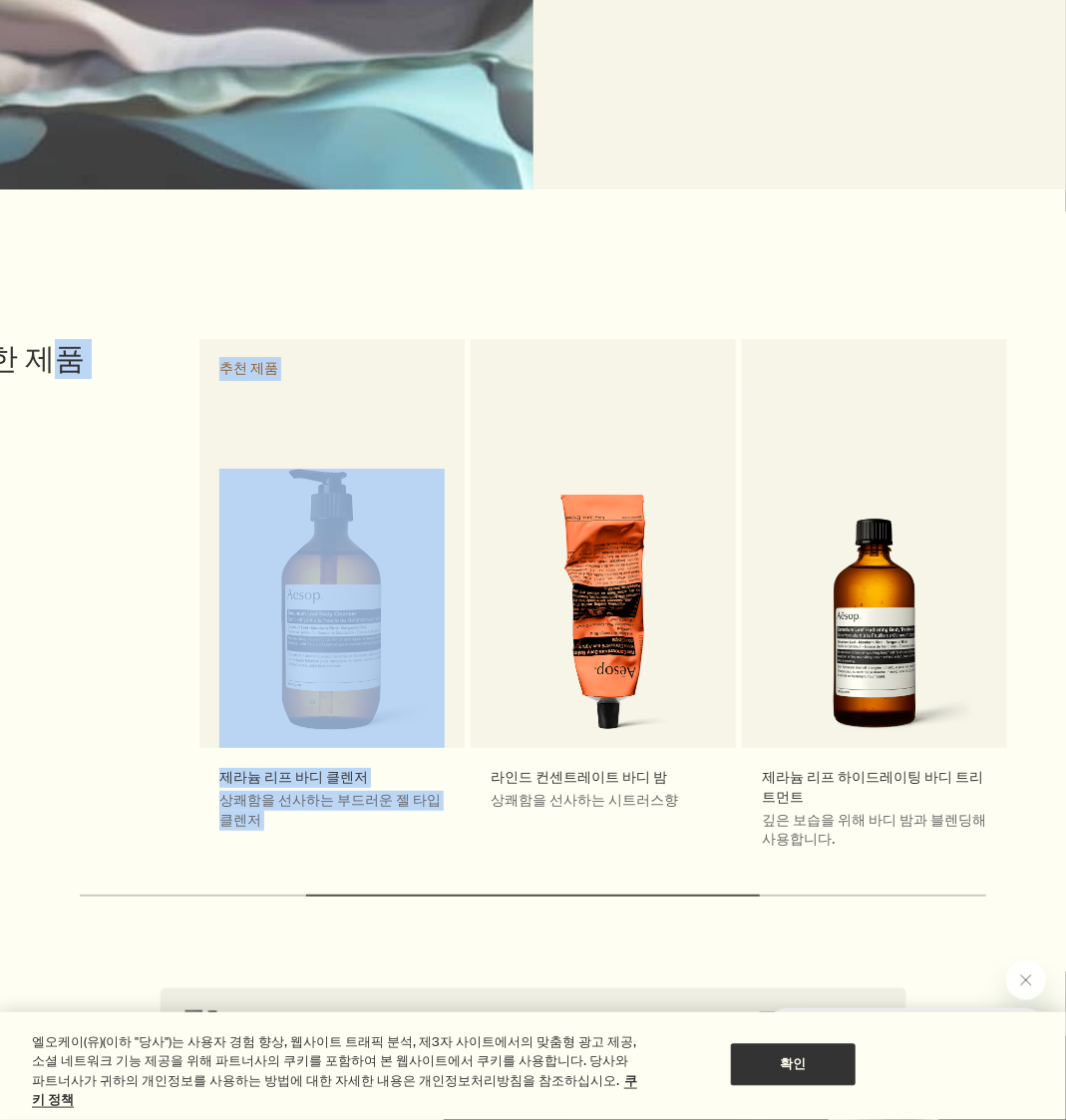 click on "chevron 비슷한 제품 제라늄 리프 바디 클렌저 상쾌함을 선사하는 부드러운 젤 타입 클렌저 추천 제품 라인드 컨센트레이트 바디 밤 상쾌함을 선사하는 시트러스향  제라늄 리프 하이드레이팅 바디 트리트먼트 깊은 보습을 위해 바디 밤과 블렌딩해 사용합니다.  chevron" at bounding box center (533, 587) 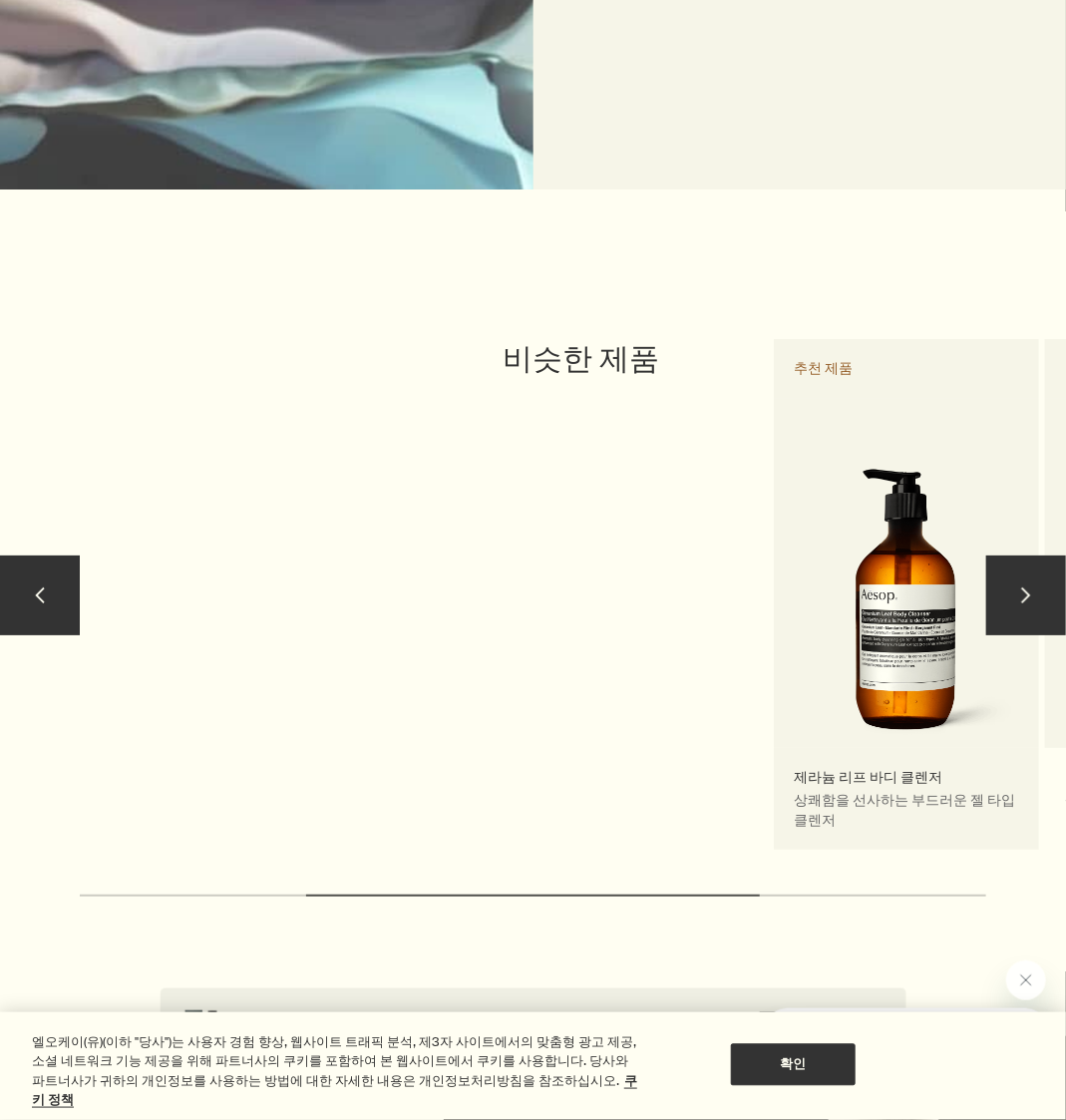 drag, startPoint x: 386, startPoint y: 403, endPoint x: 918, endPoint y: 437, distance: 533.0854 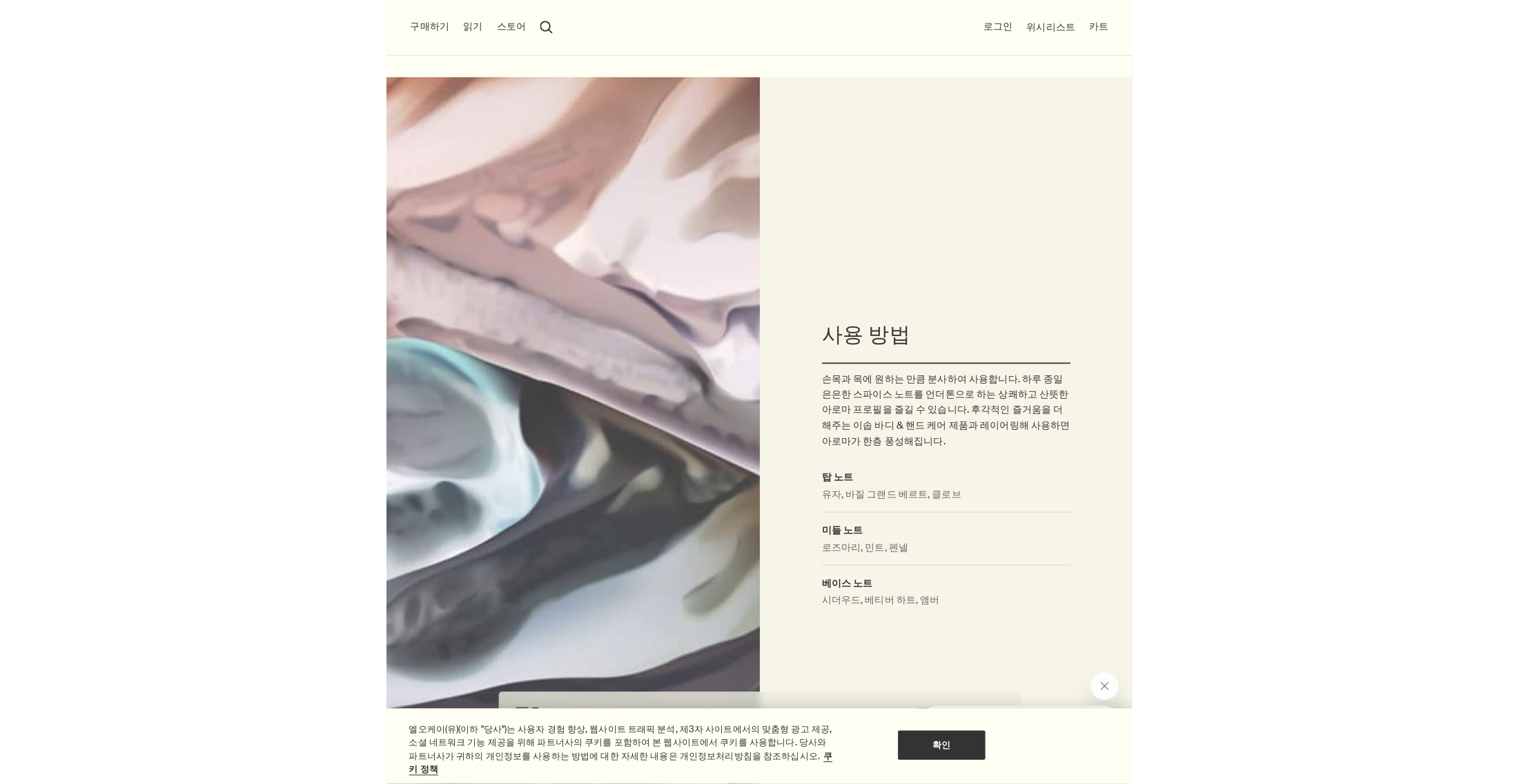 scroll, scrollTop: 715, scrollLeft: 0, axis: vertical 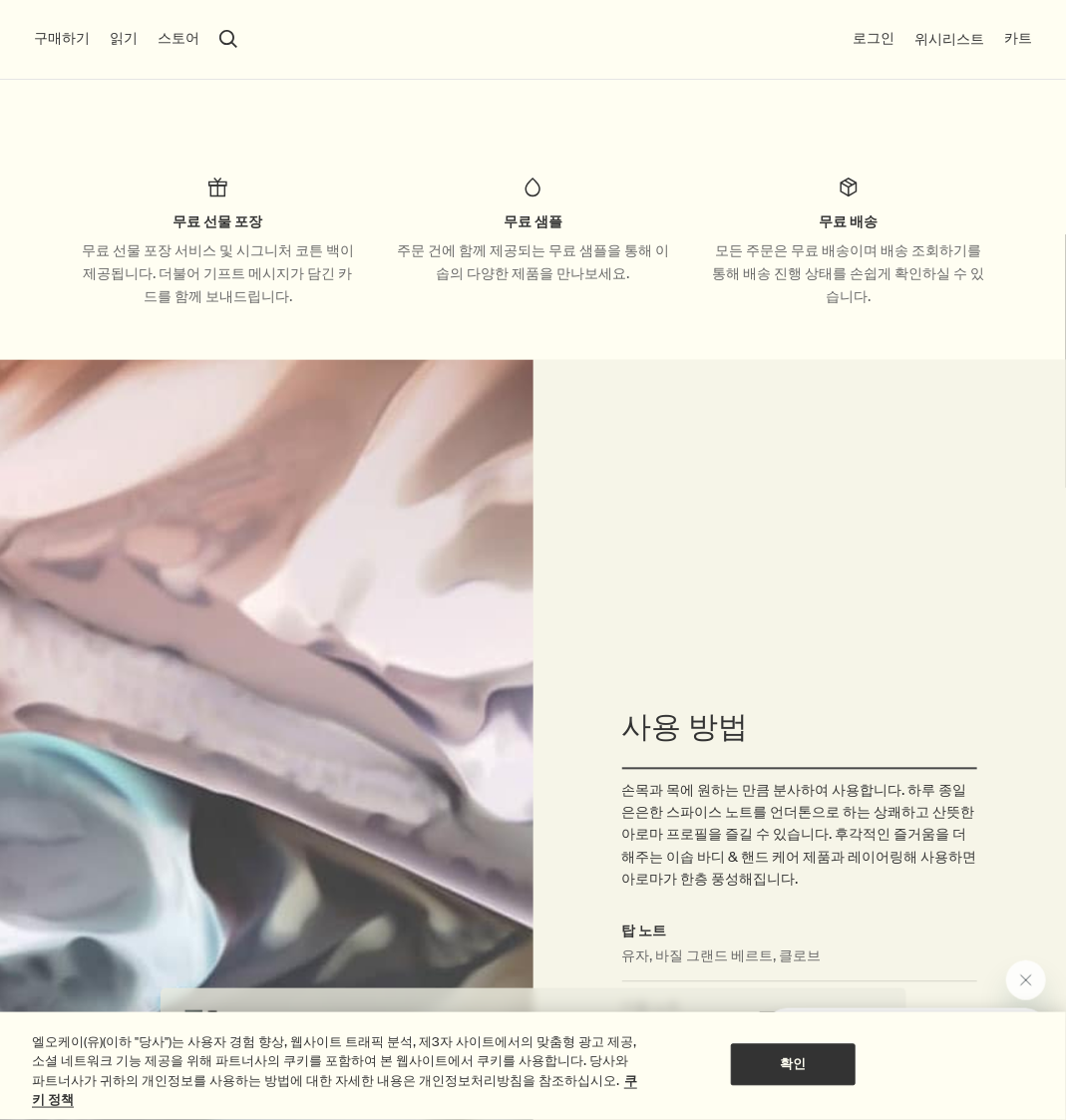 drag, startPoint x: 546, startPoint y: 643, endPoint x: 796, endPoint y: 570, distance: 260.44 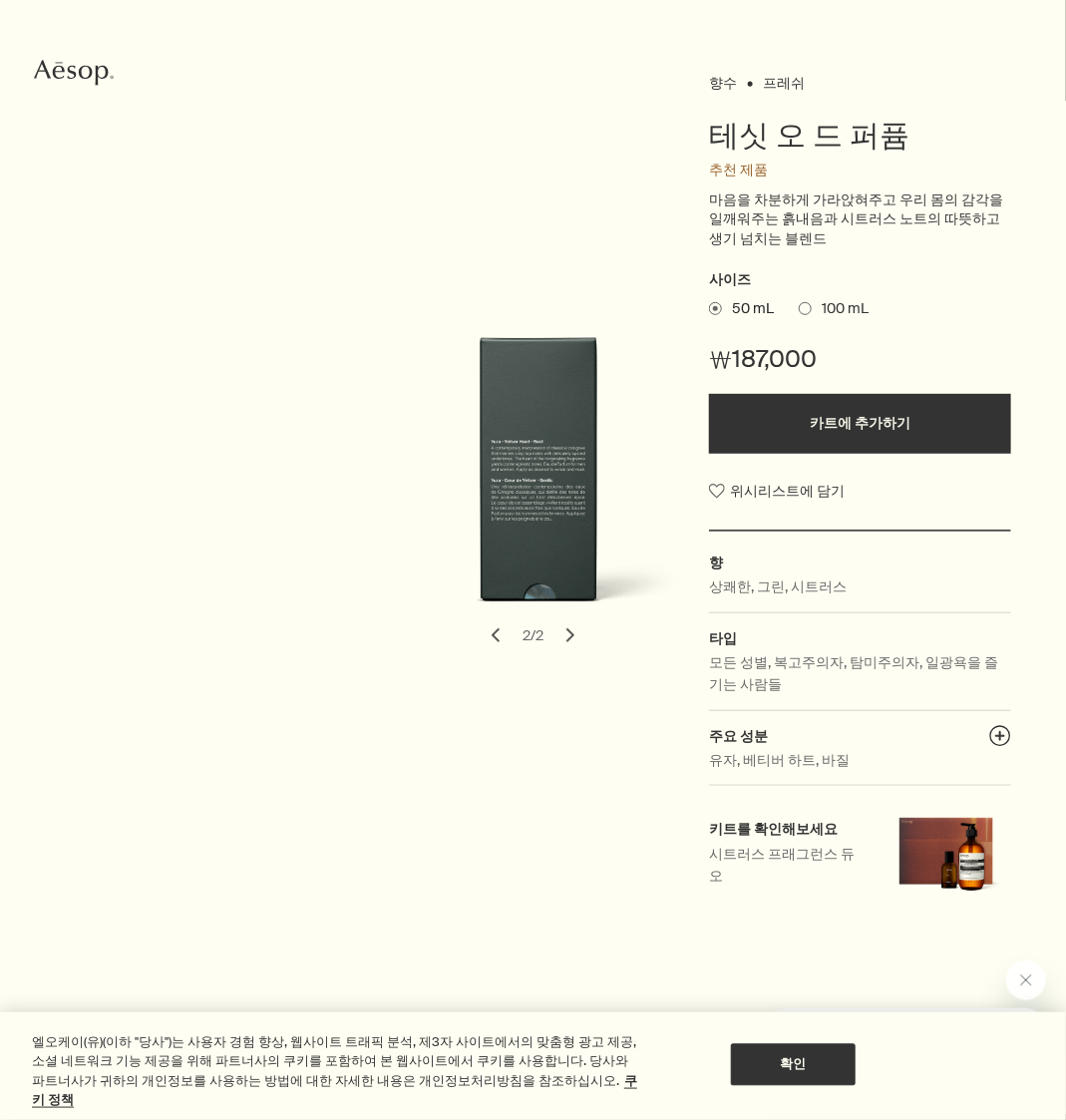 scroll, scrollTop: 0, scrollLeft: 0, axis: both 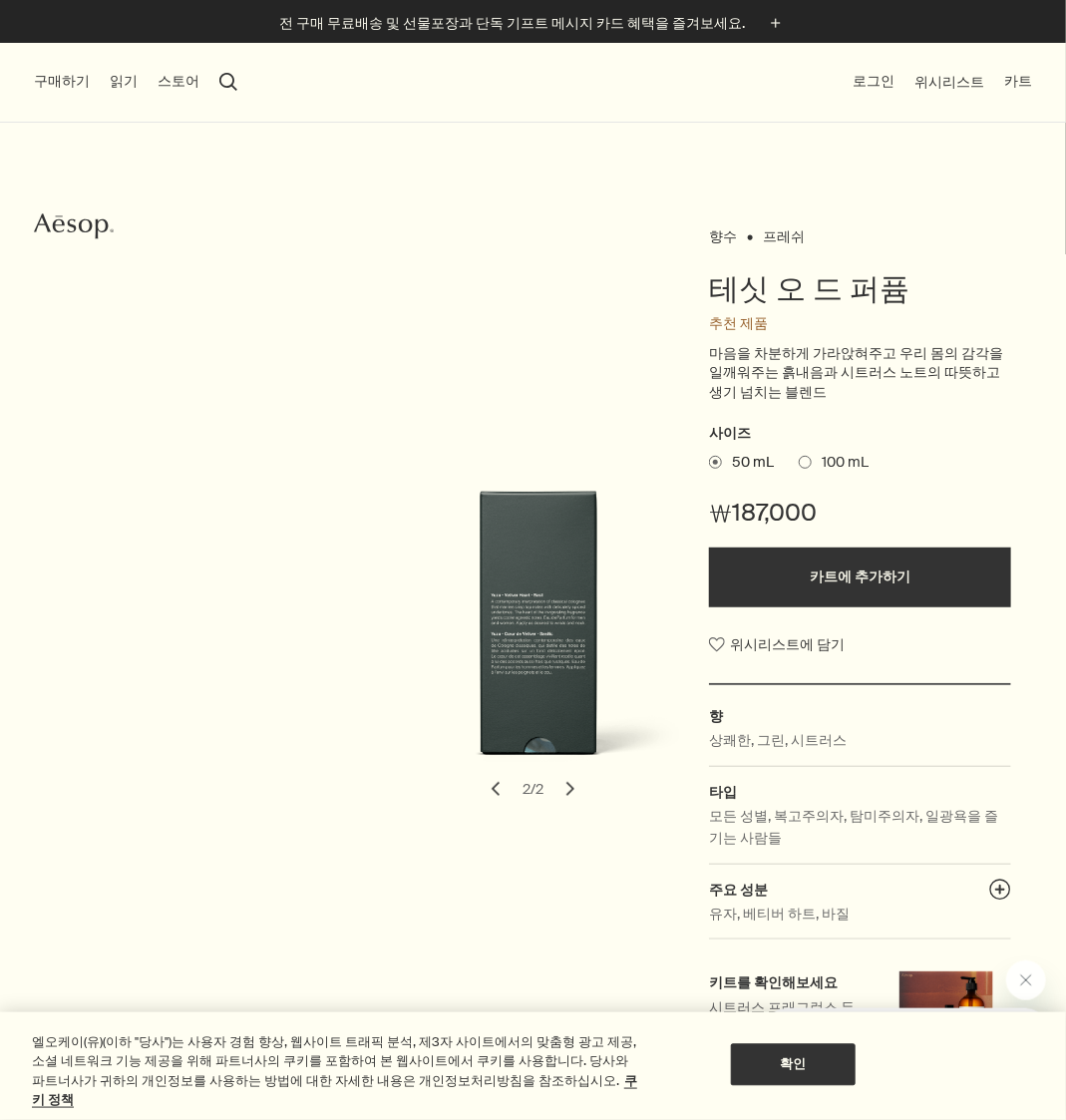 click on "chevron" at bounding box center (496, 789) 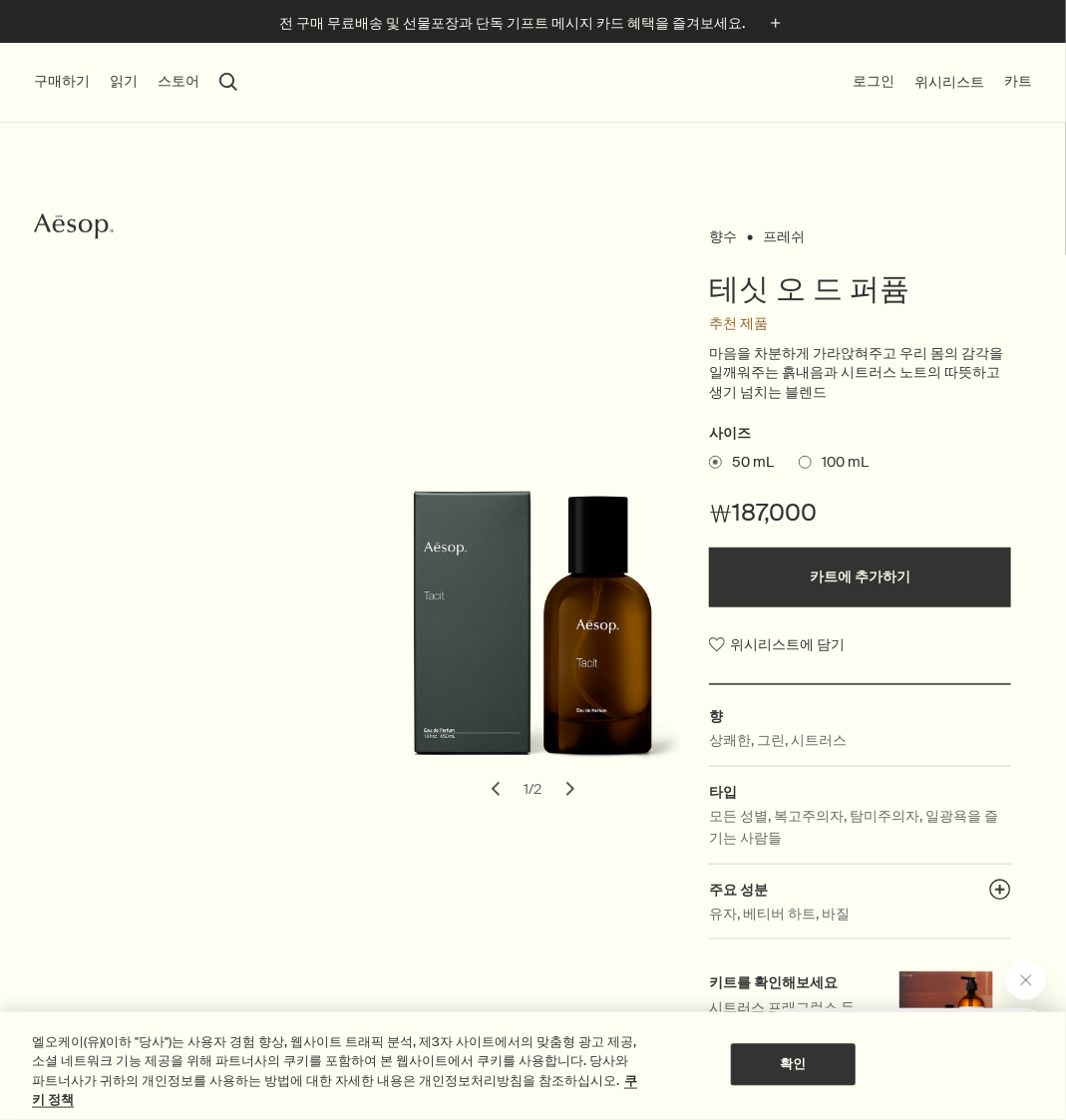 click on "chevron" at bounding box center [570, 789] 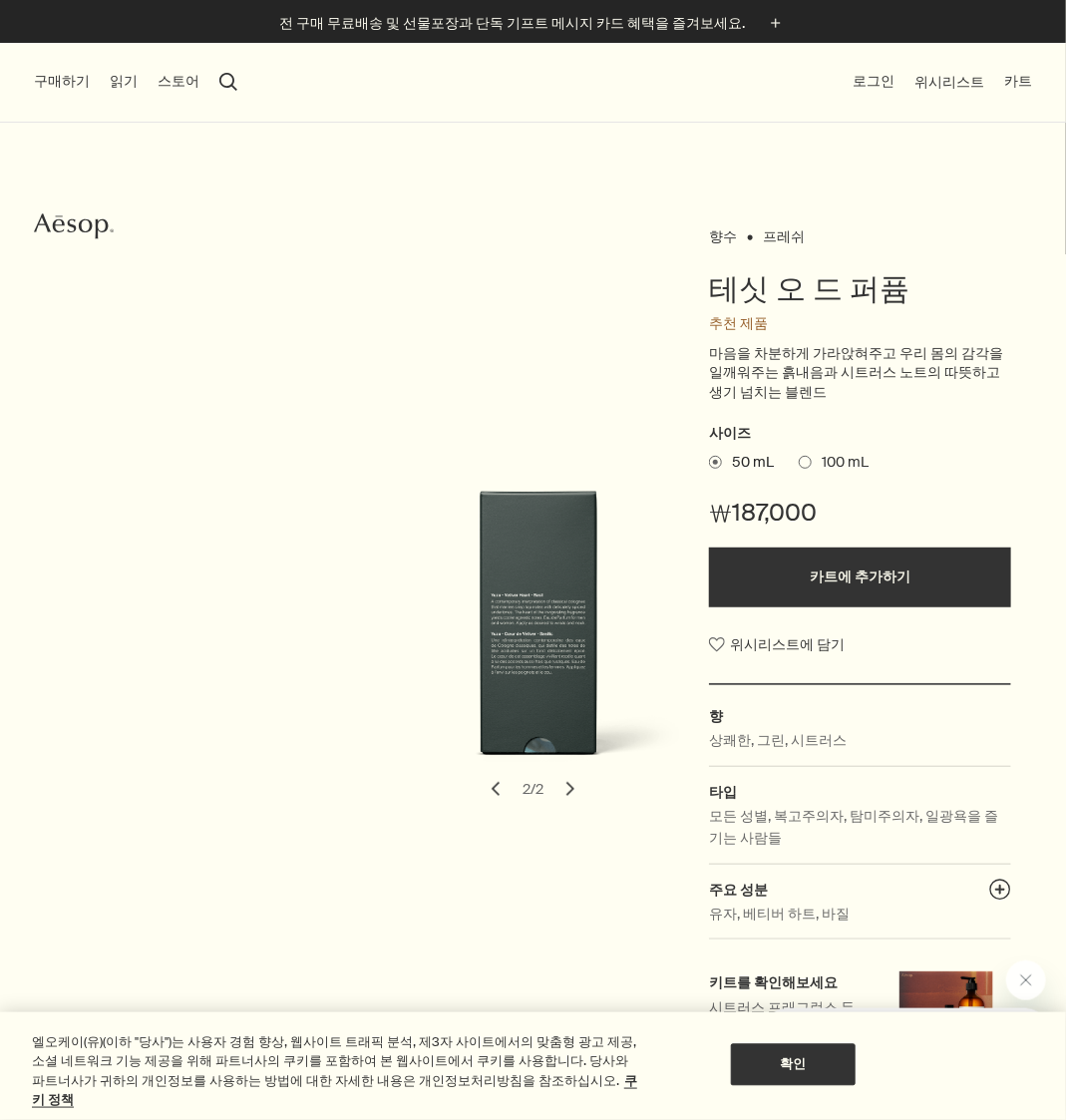 click on "chevron" at bounding box center [496, 789] 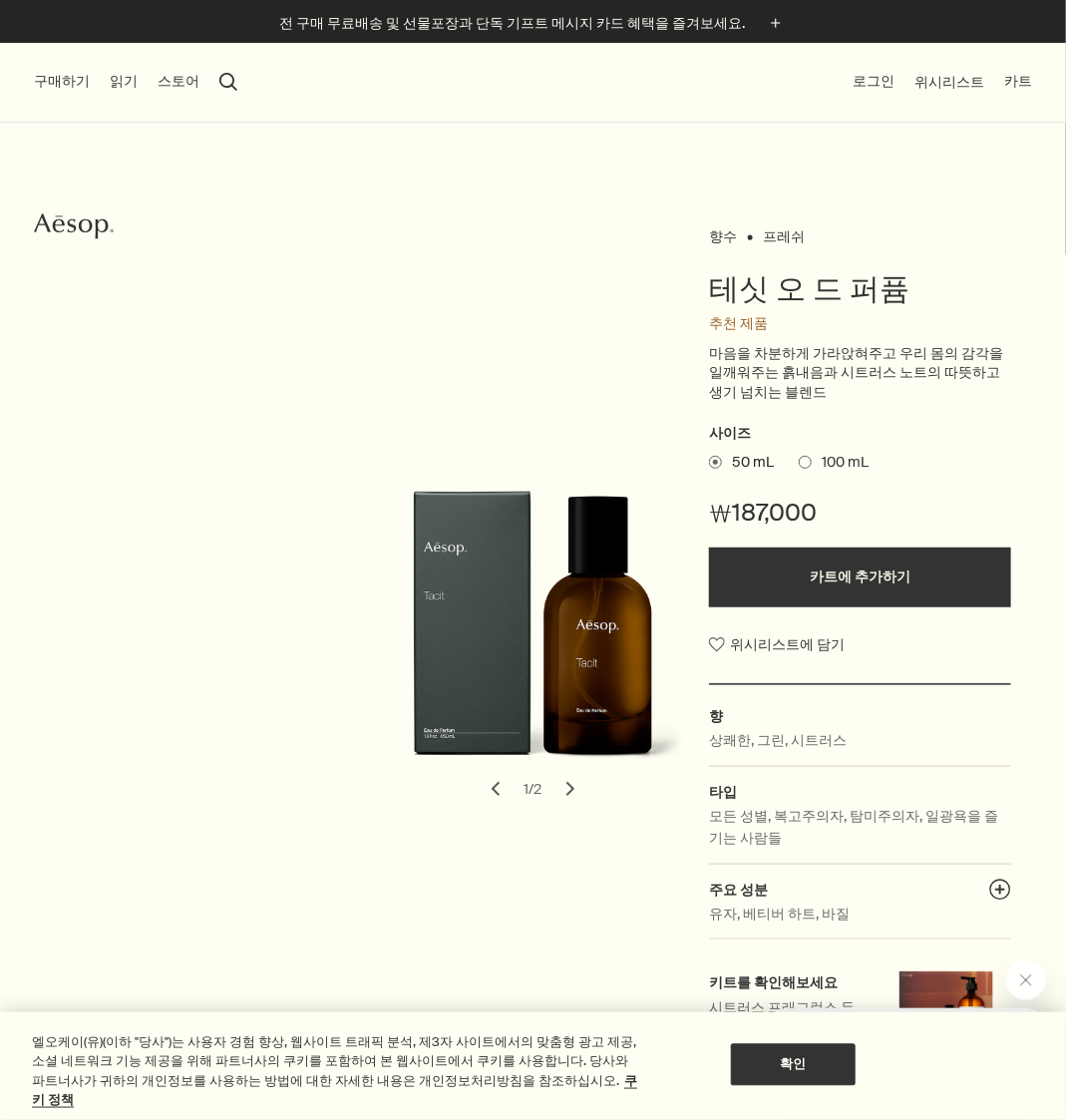 type 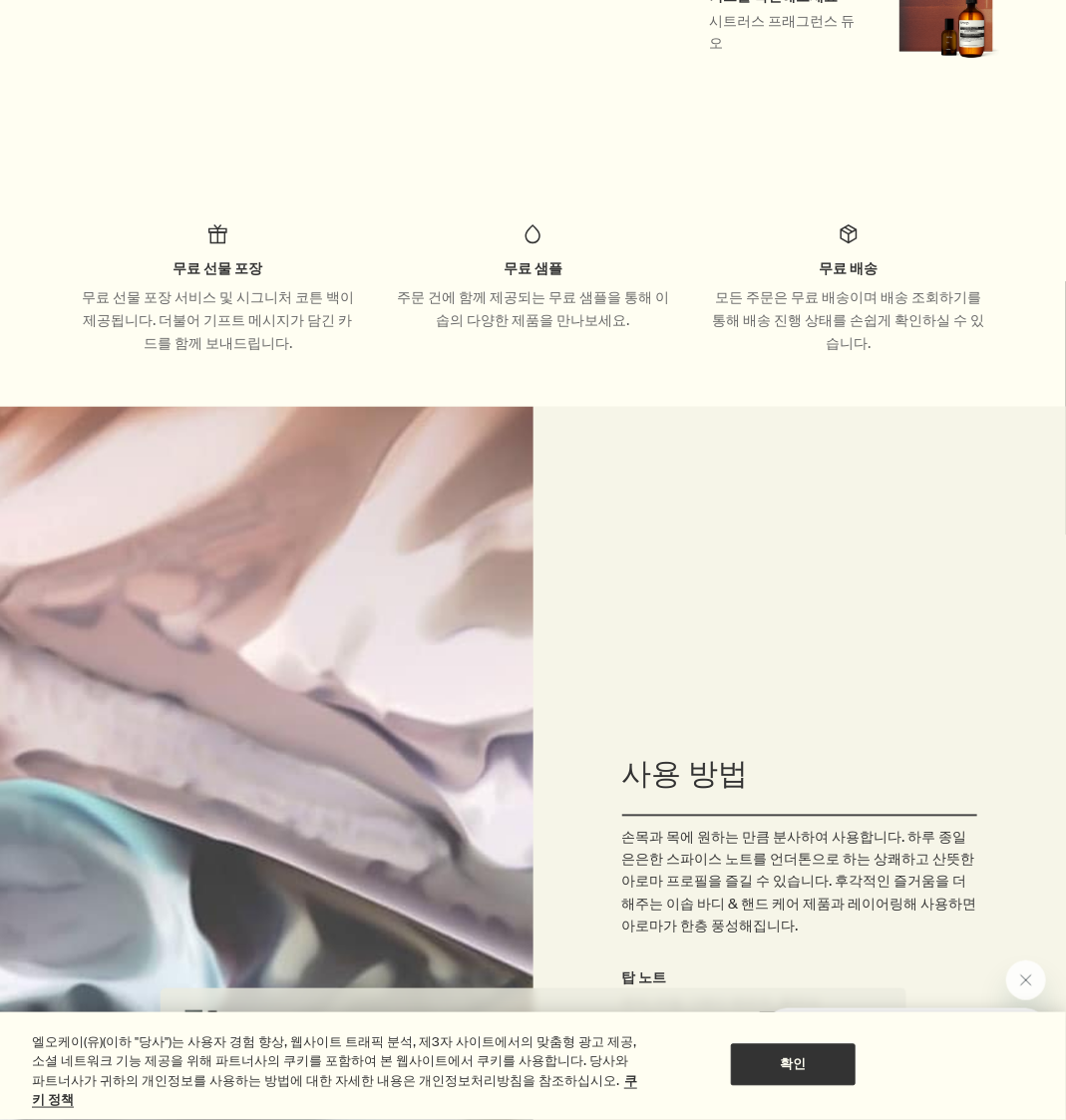 scroll, scrollTop: 1525, scrollLeft: 0, axis: vertical 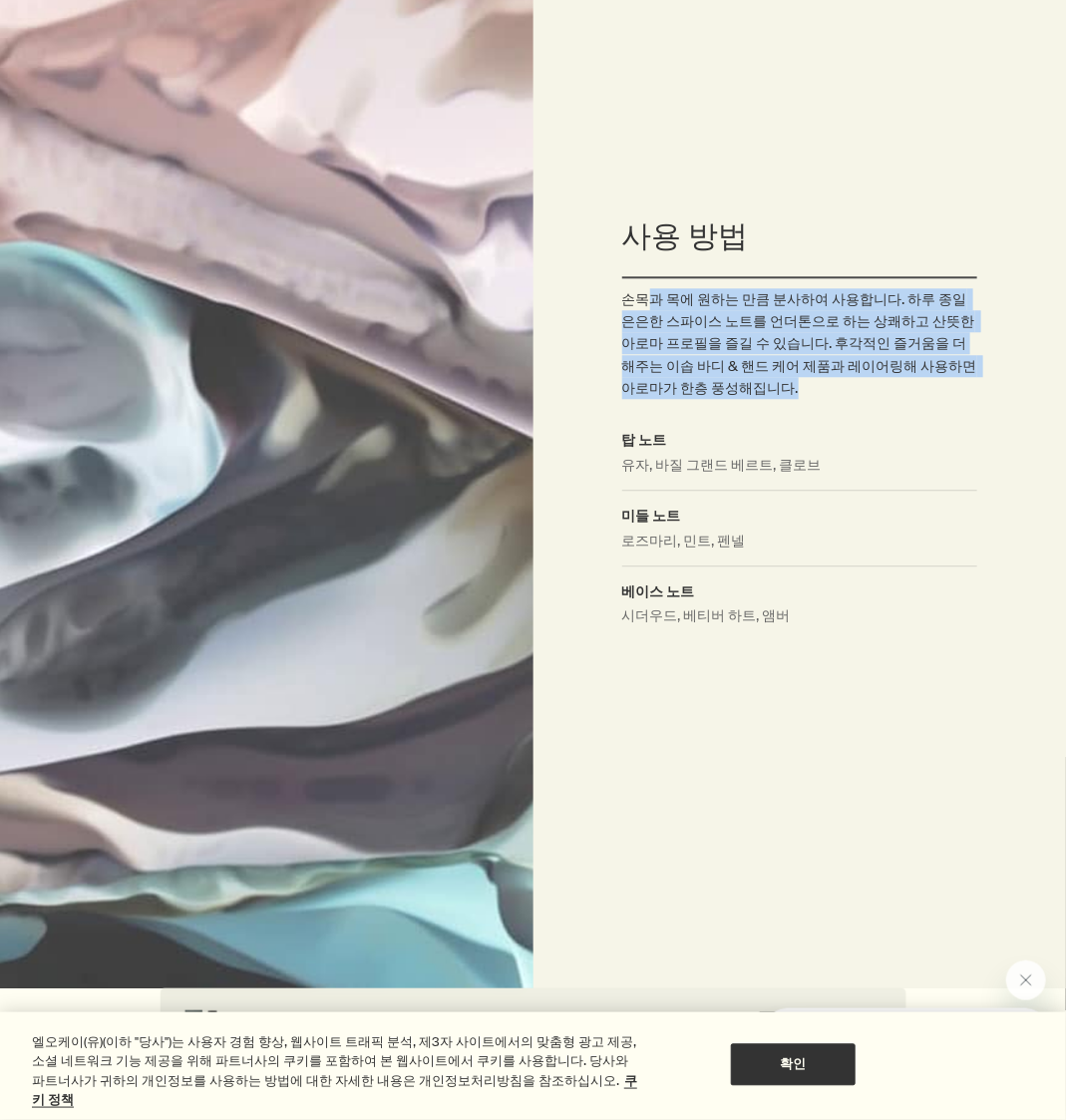 drag, startPoint x: 647, startPoint y: 301, endPoint x: 971, endPoint y: 384, distance: 334.46225 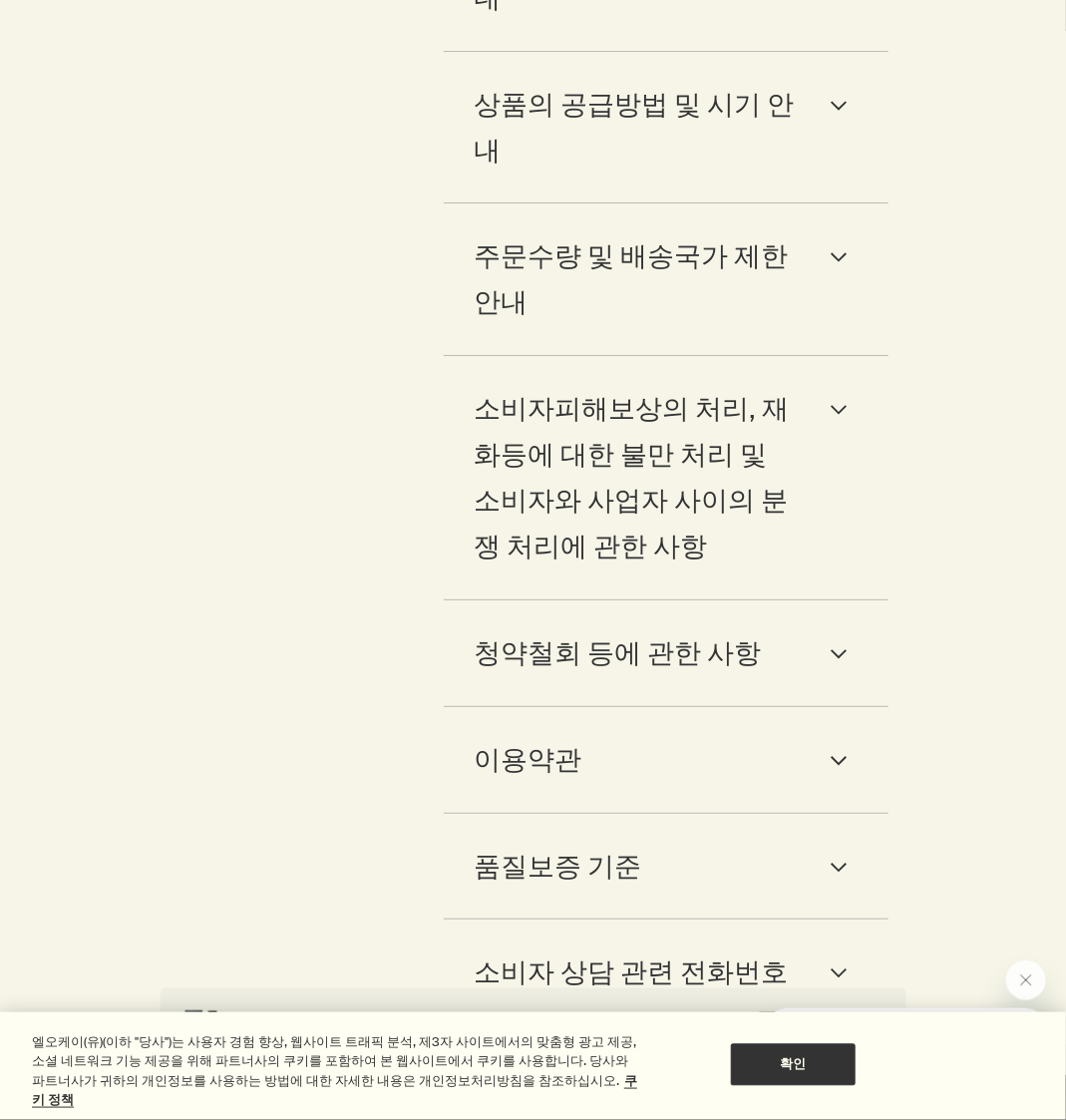 scroll, scrollTop: 5044, scrollLeft: 0, axis: vertical 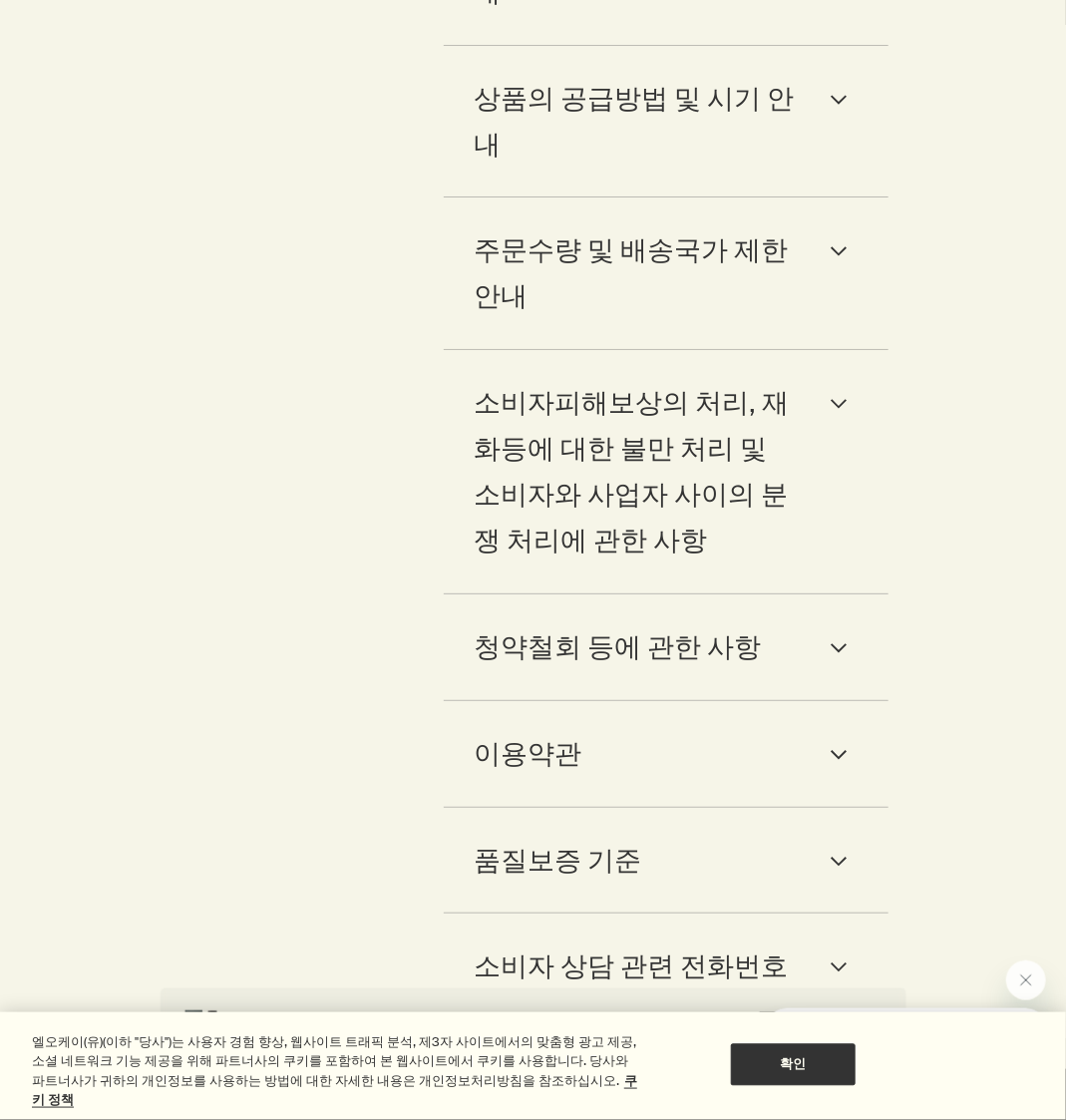 click on "downArrow" at bounding box center [839, 100] 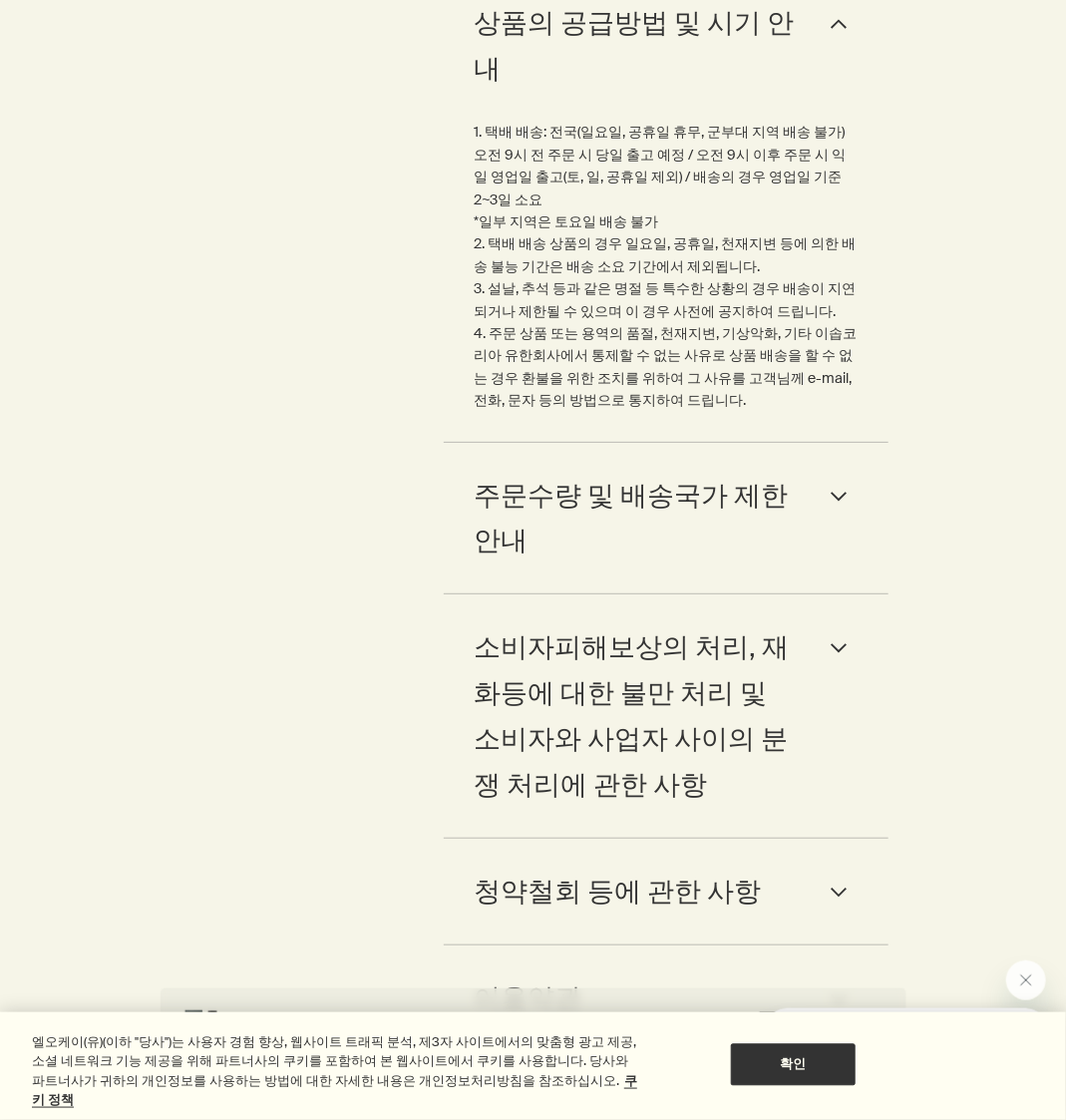 scroll, scrollTop: 5162, scrollLeft: 0, axis: vertical 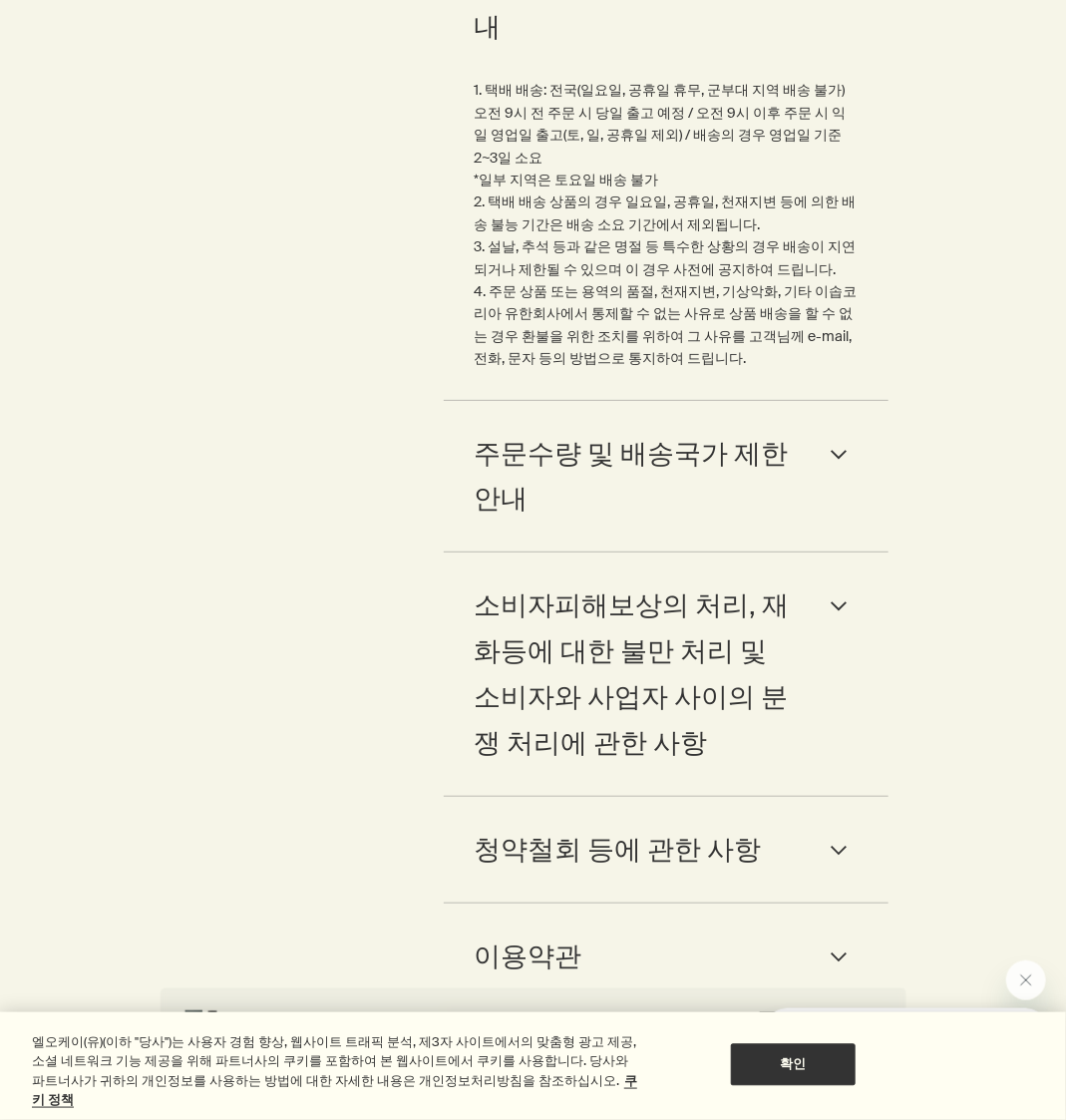 click on "주문수량 및 배송국가 제한 안내 downArrow" at bounding box center (665, 477) 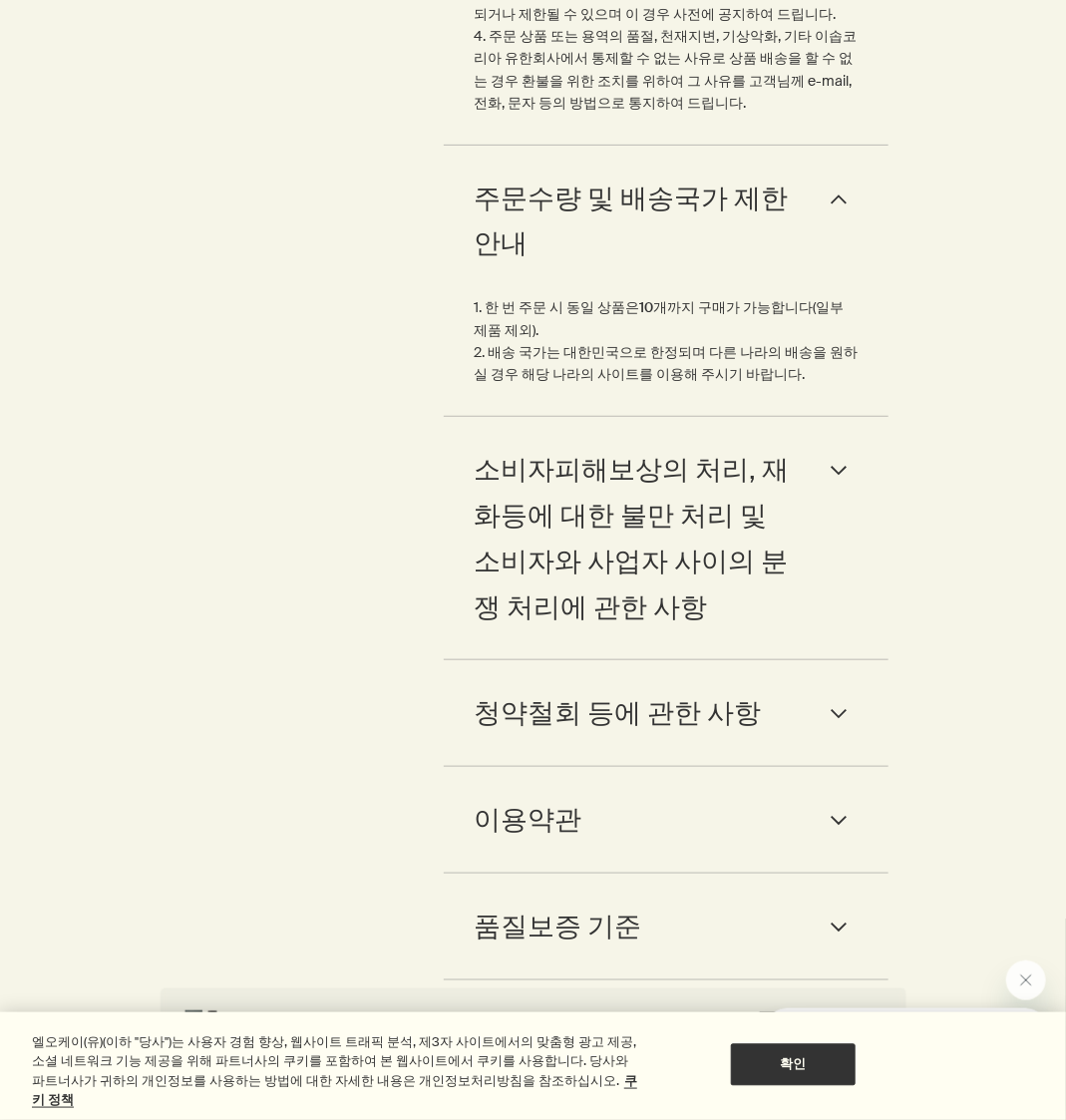 scroll, scrollTop: 5632, scrollLeft: 0, axis: vertical 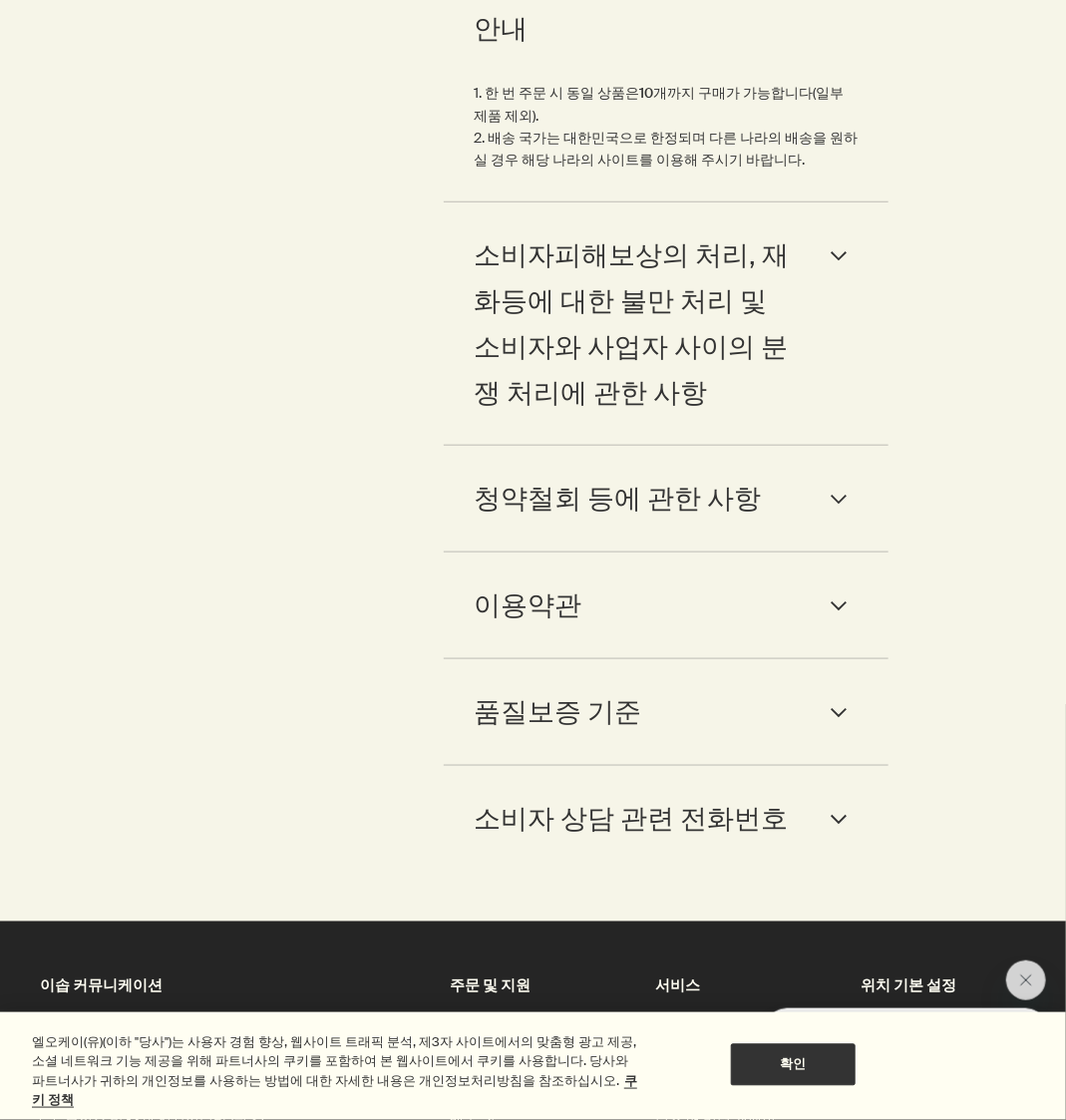 click on "downArrow" at bounding box center [839, 256] 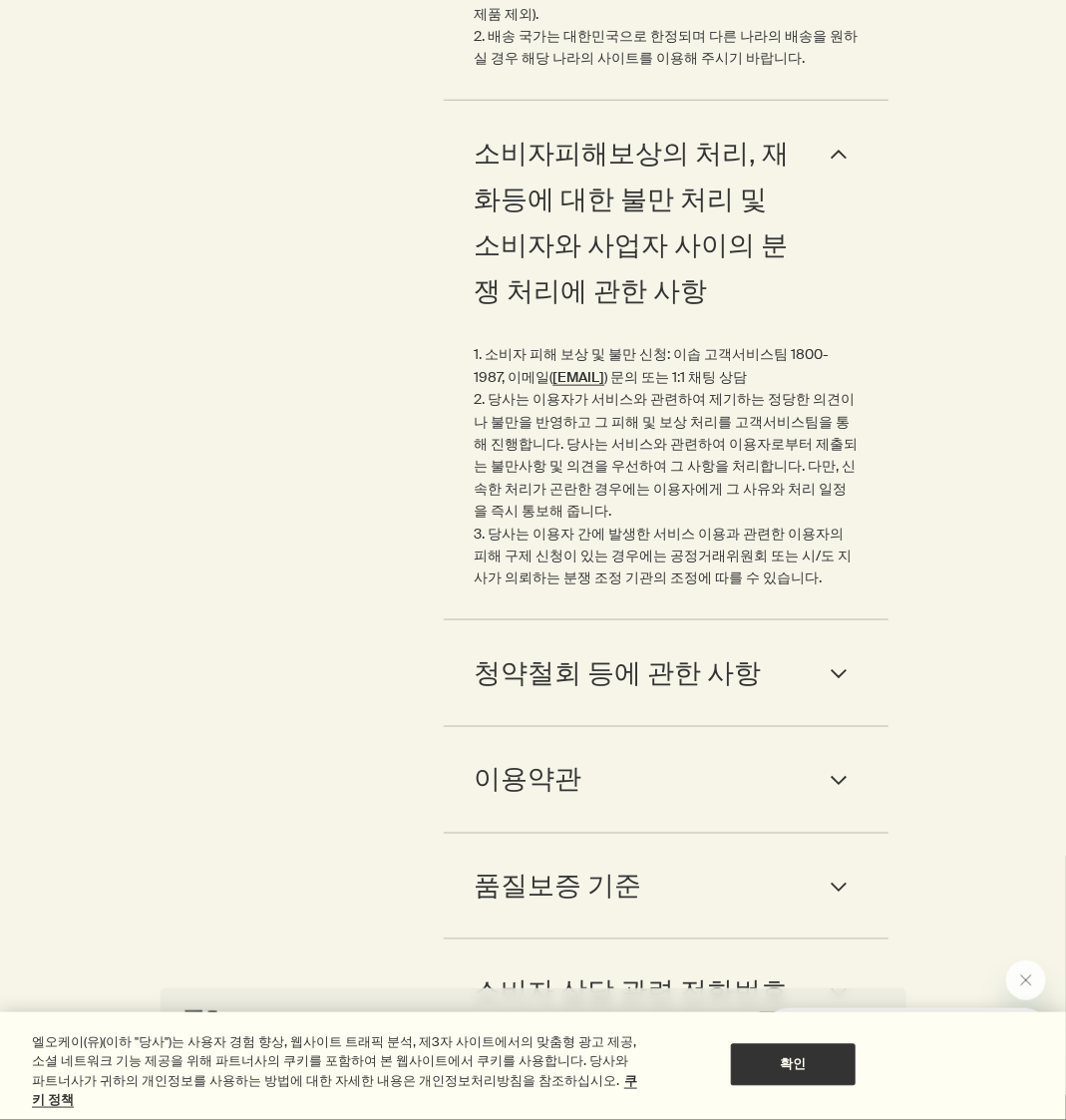 scroll, scrollTop: 5984, scrollLeft: 0, axis: vertical 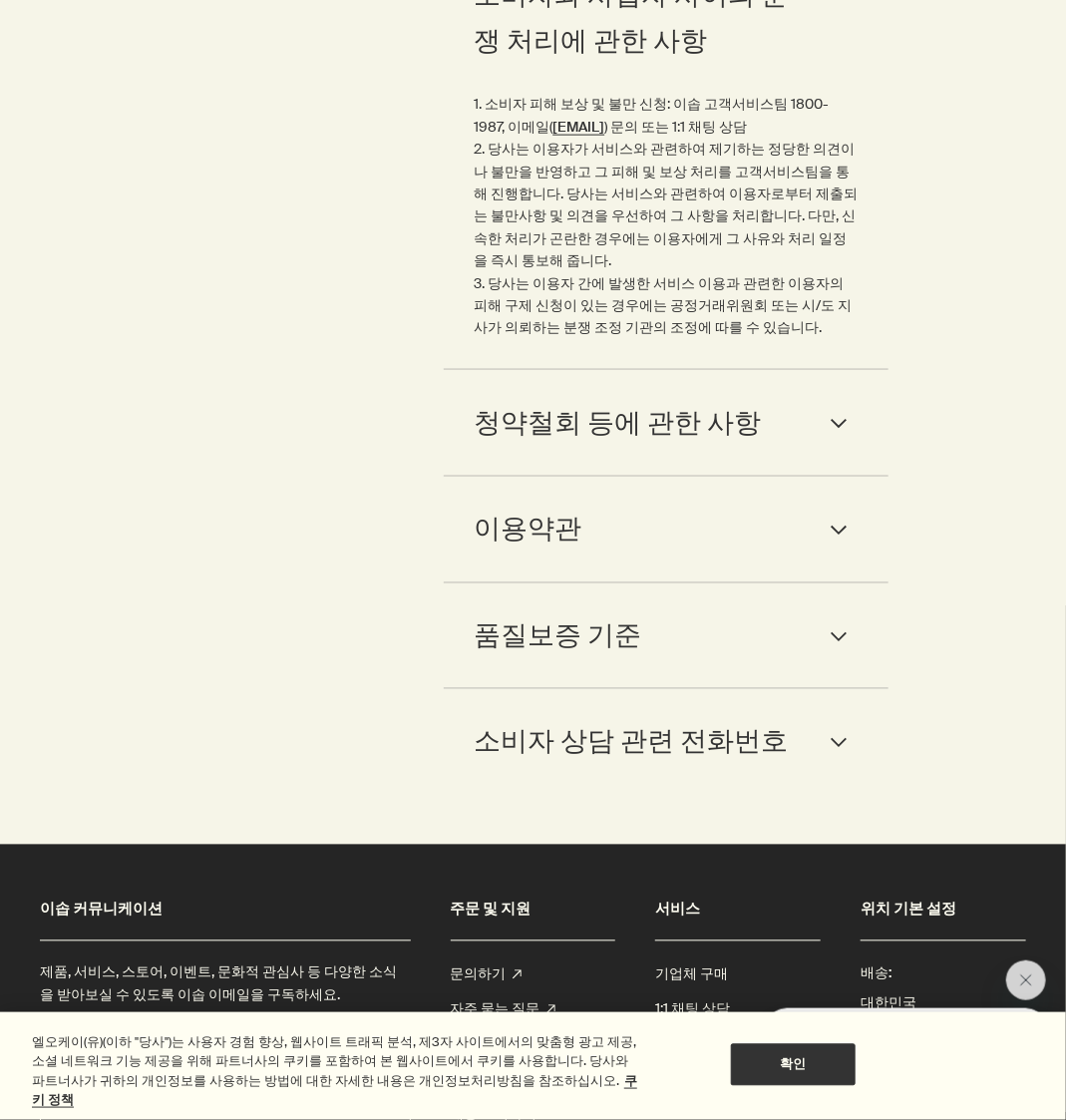 click on "청약철회 등에 관한 사항 downArrow" at bounding box center [665, 423] 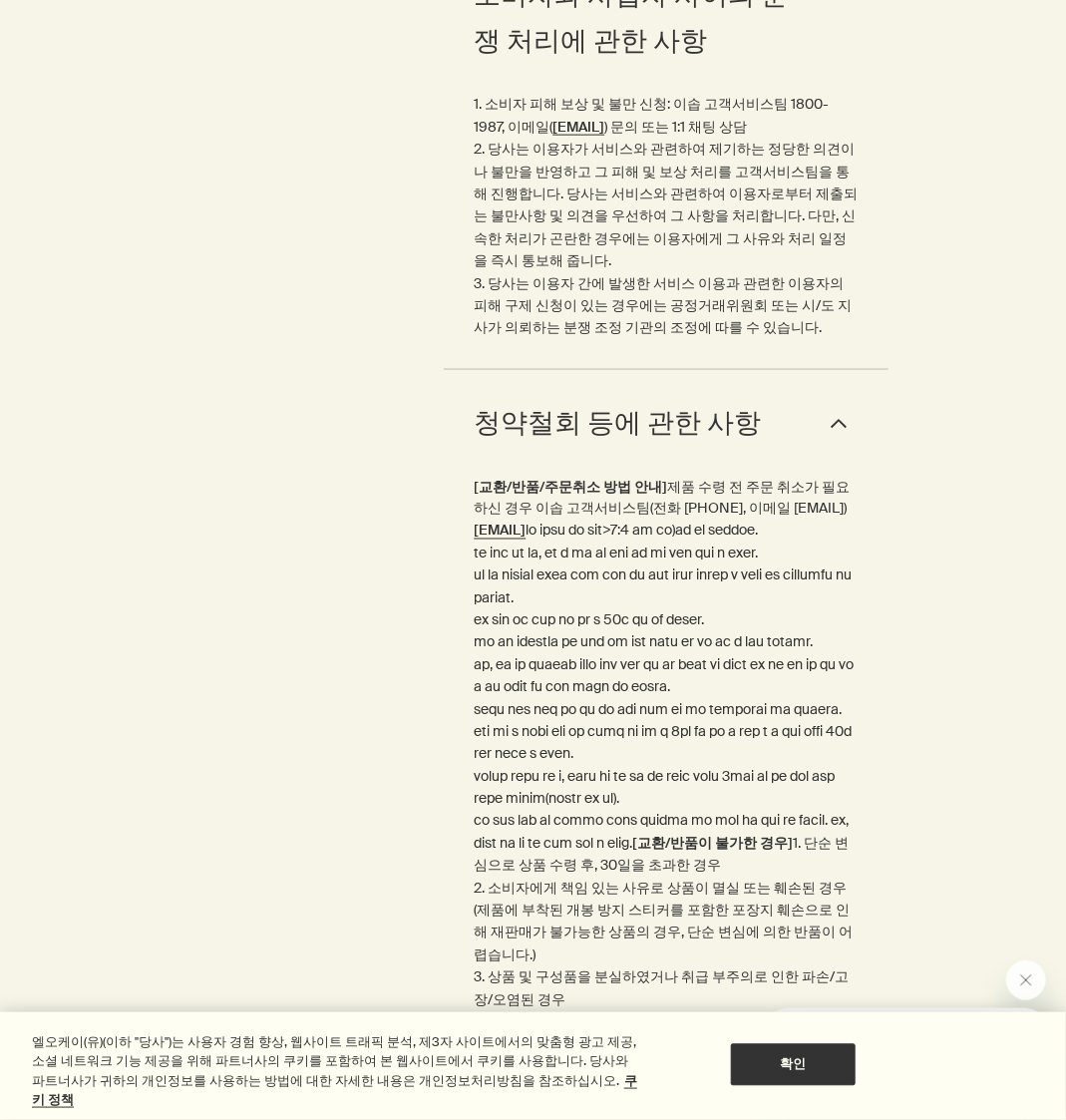 click on "downArrow" at bounding box center [839, 424] 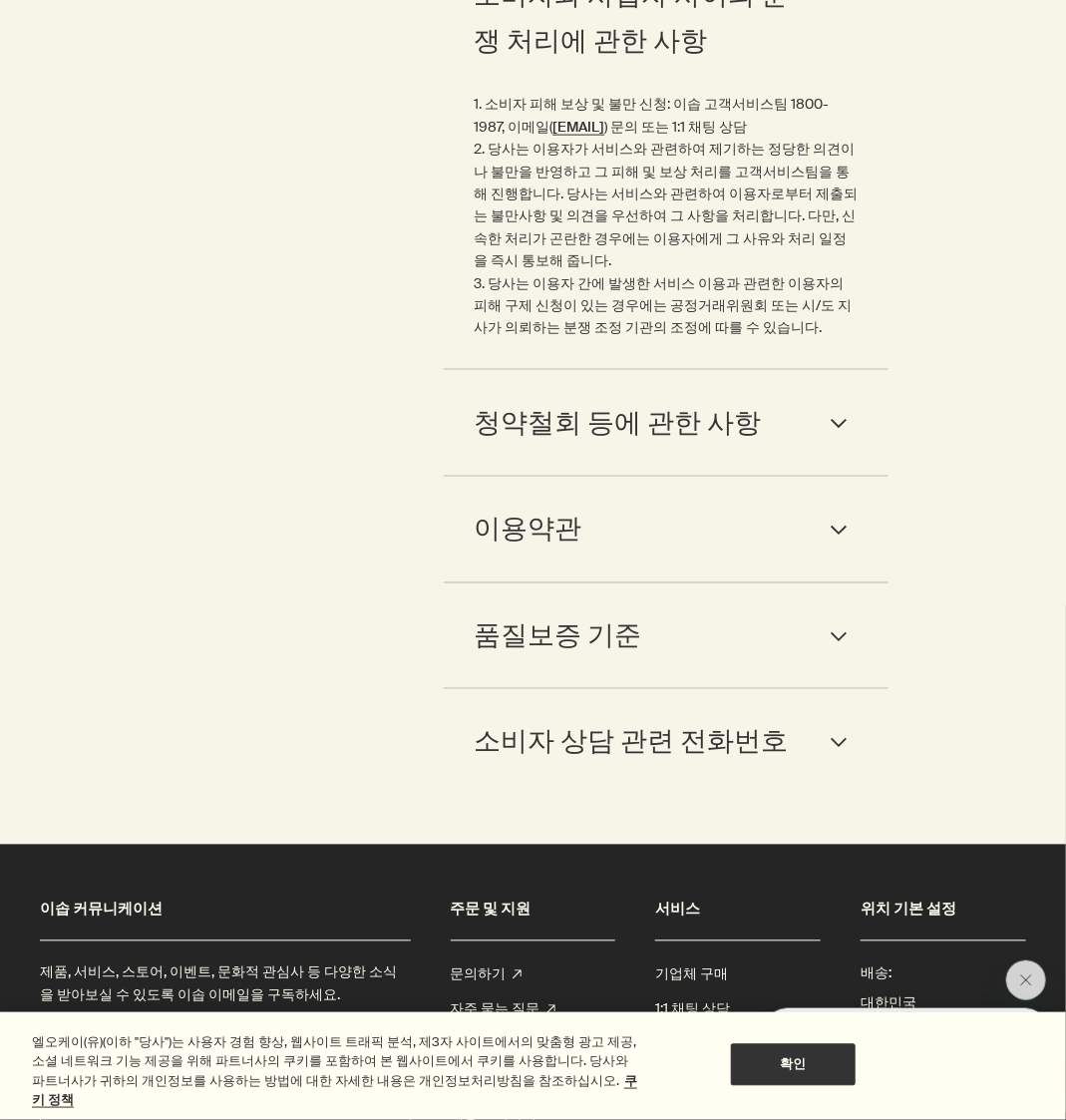 click on "이용약관 downArrow" at bounding box center (665, 530) 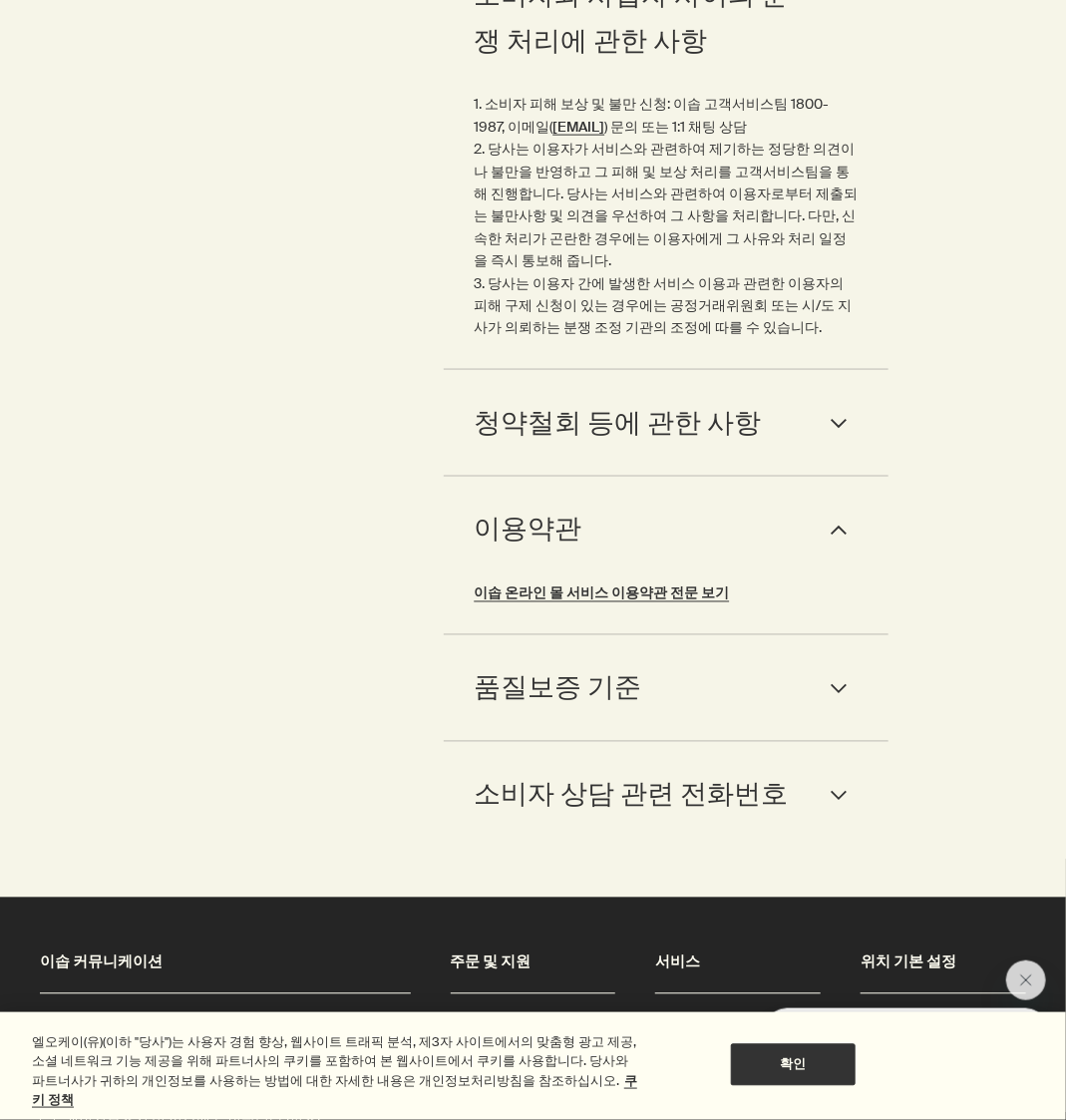 click on "이용약관 downArrow" at bounding box center [665, 530] 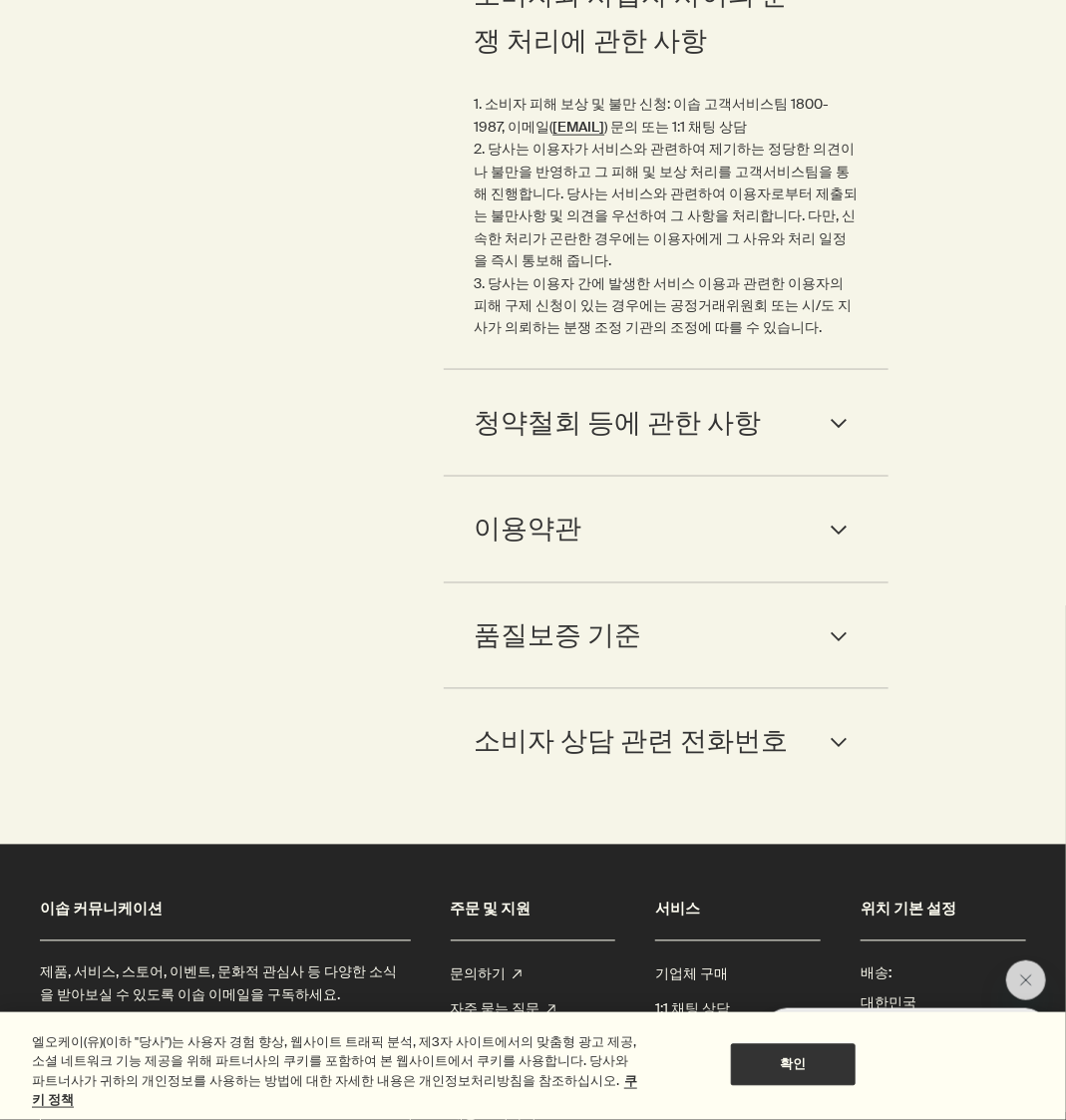 click on "이용약관 downArrow" at bounding box center (665, 530) 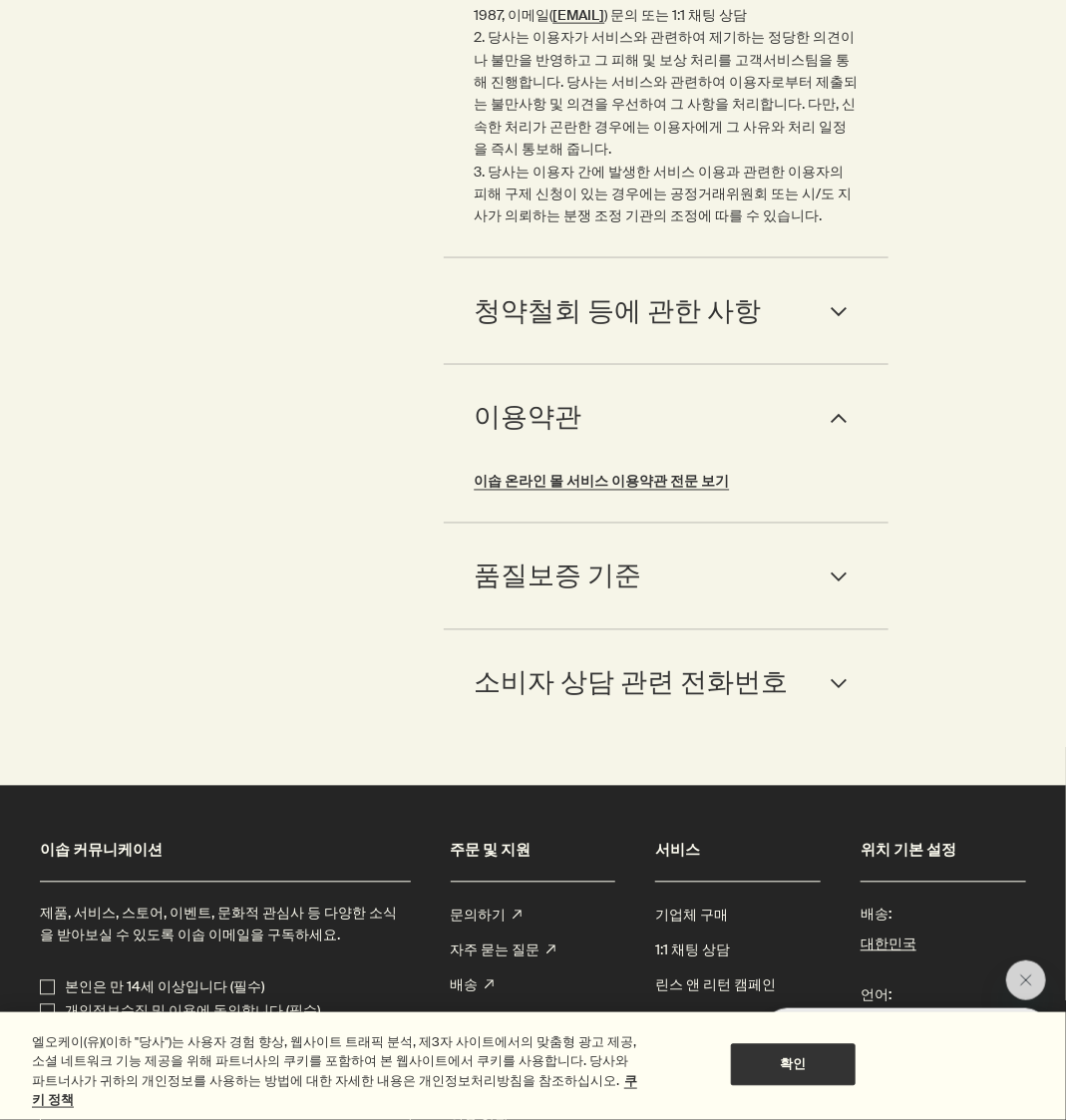 scroll, scrollTop: 6218, scrollLeft: 0, axis: vertical 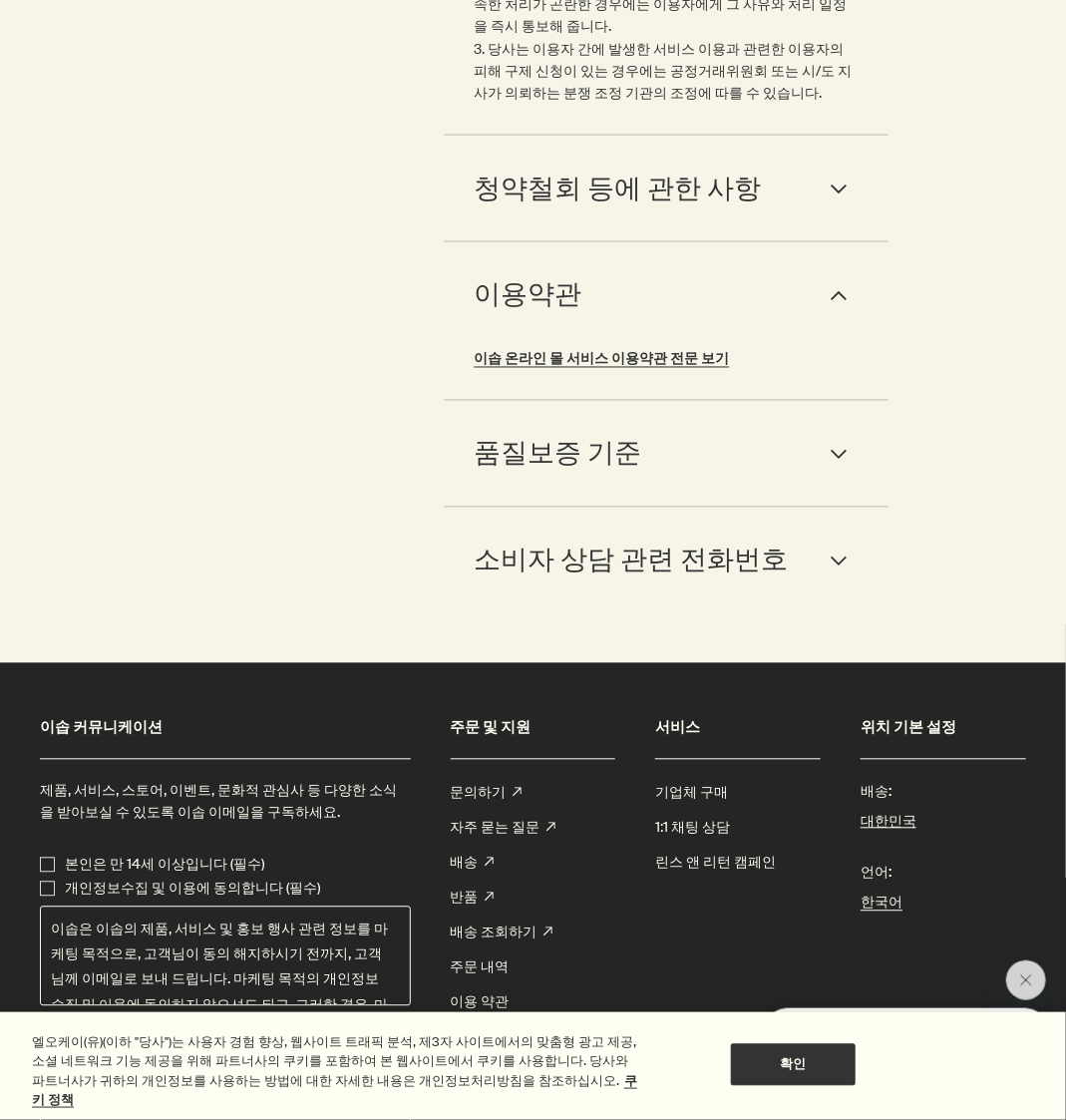 click on "이용약관 downArrow" at bounding box center [665, 295] 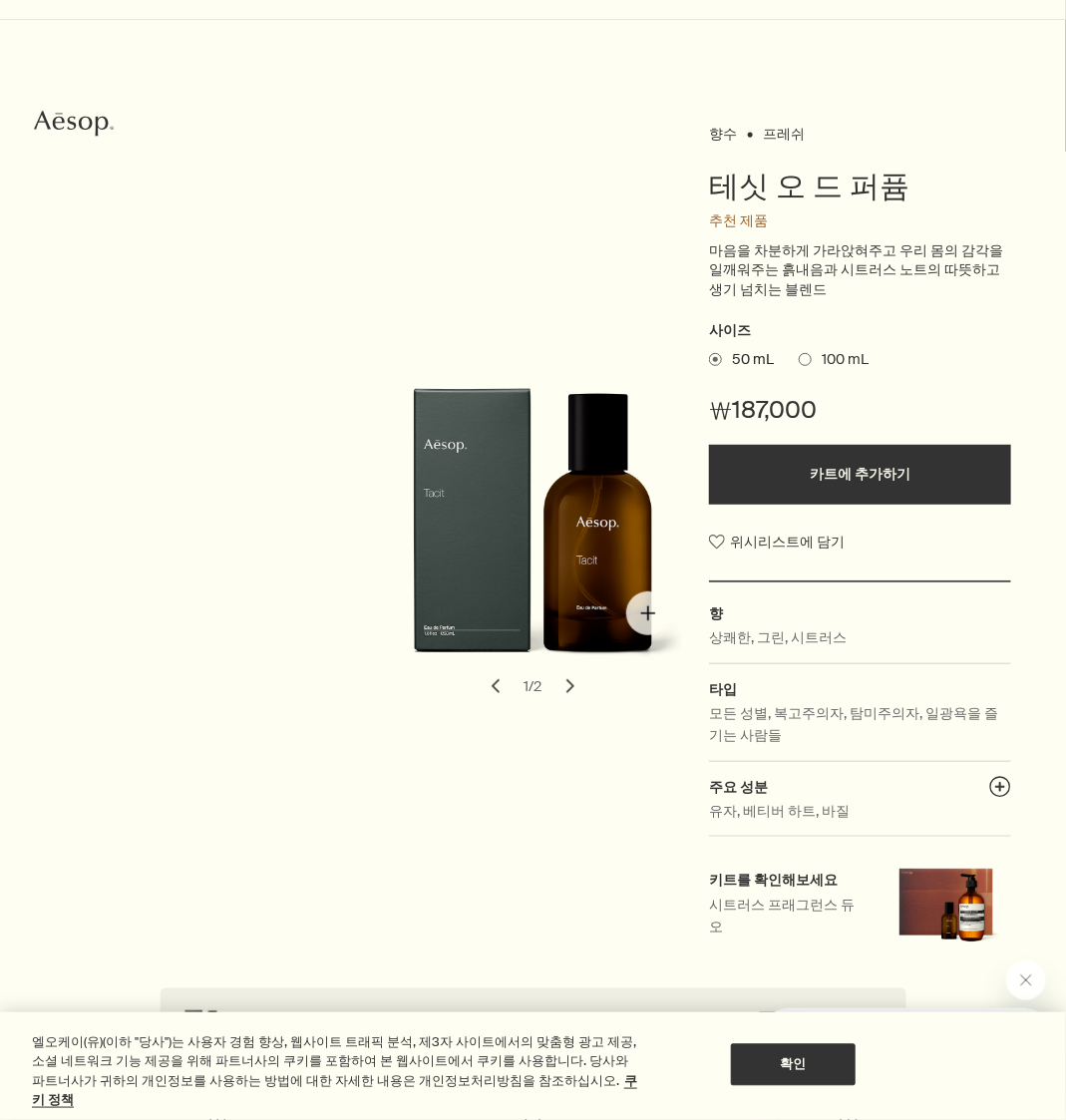 scroll, scrollTop: 0, scrollLeft: 0, axis: both 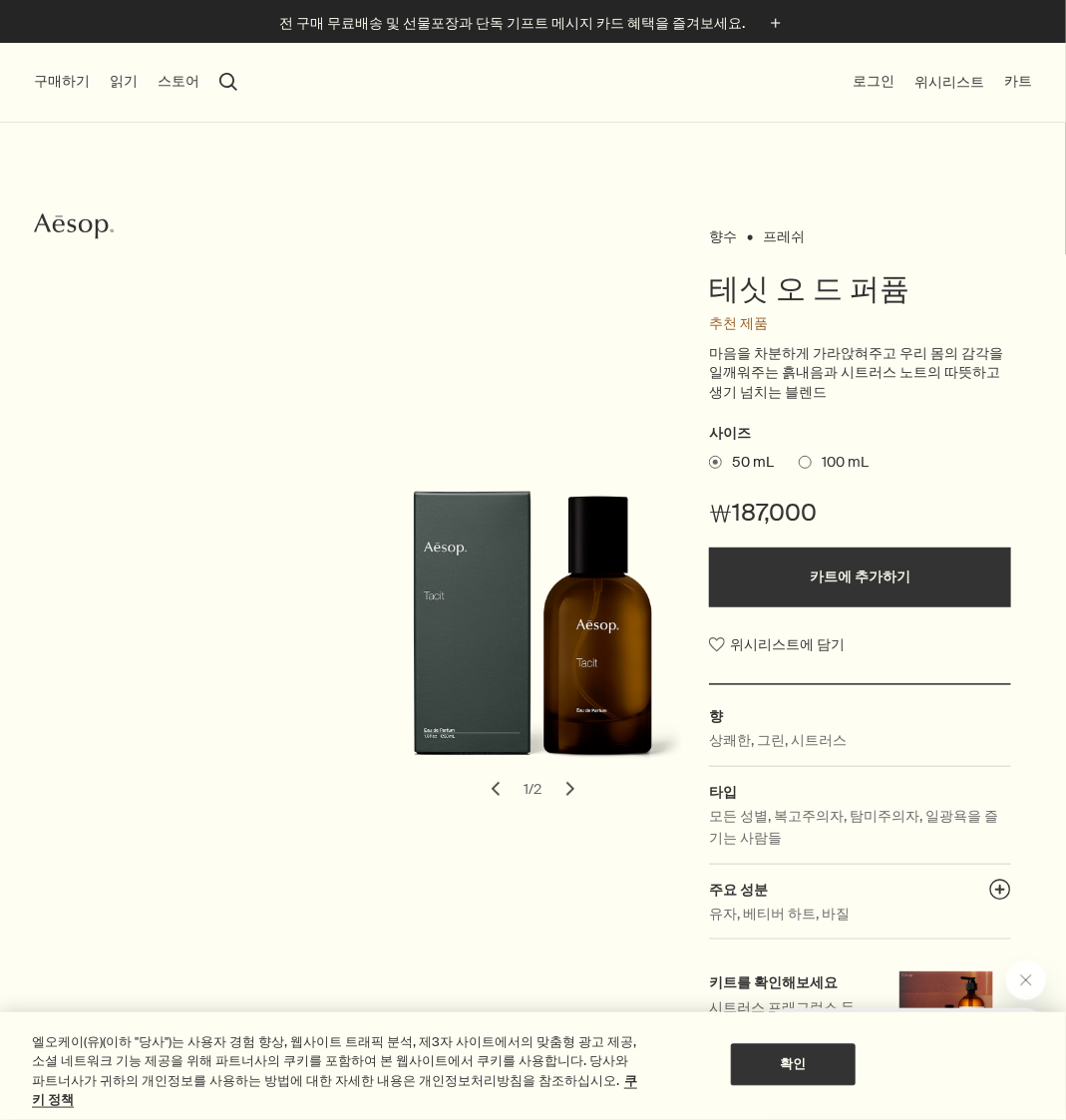 click on "Aesop" at bounding box center [74, 226] 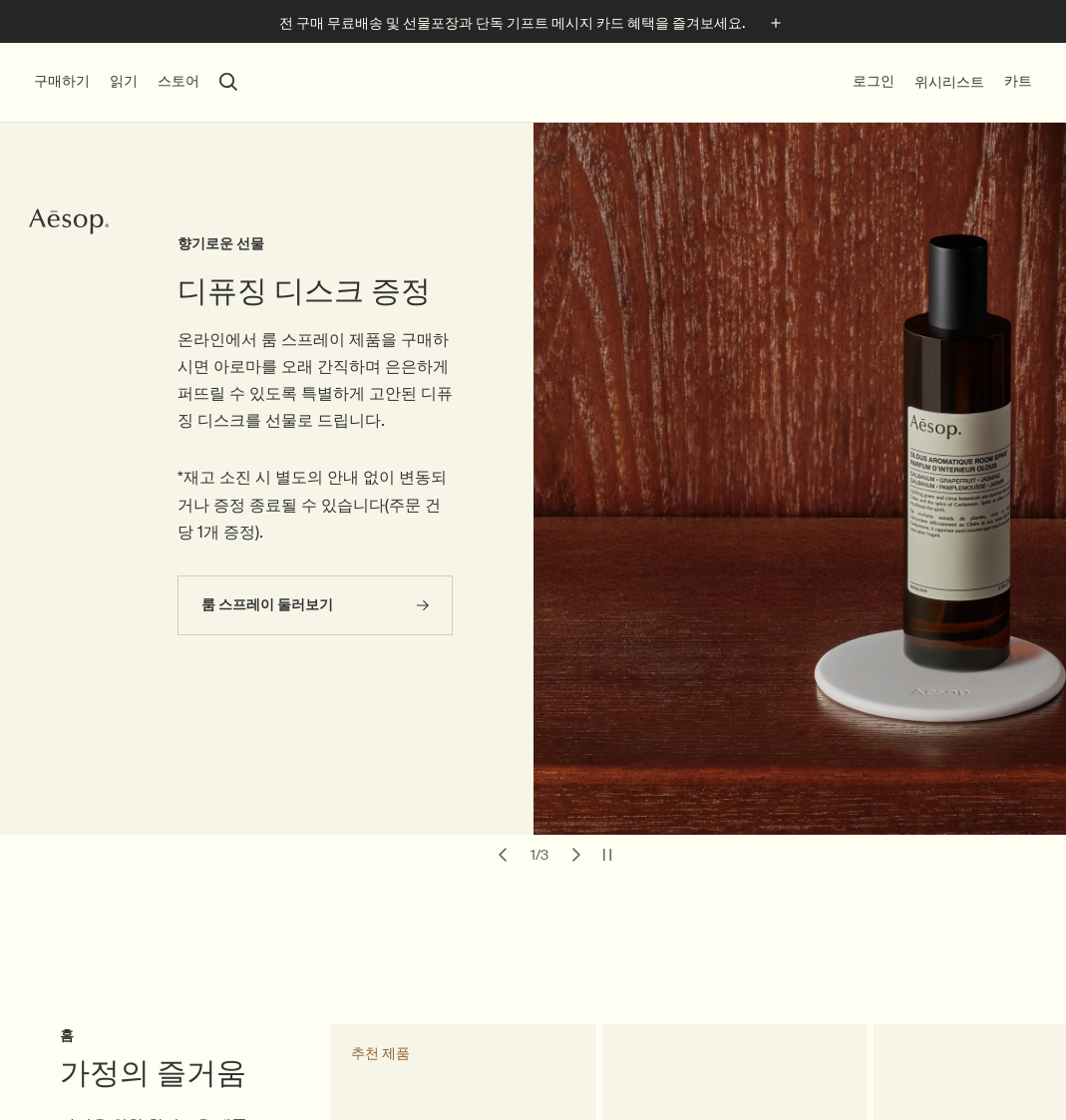 scroll, scrollTop: 0, scrollLeft: 0, axis: both 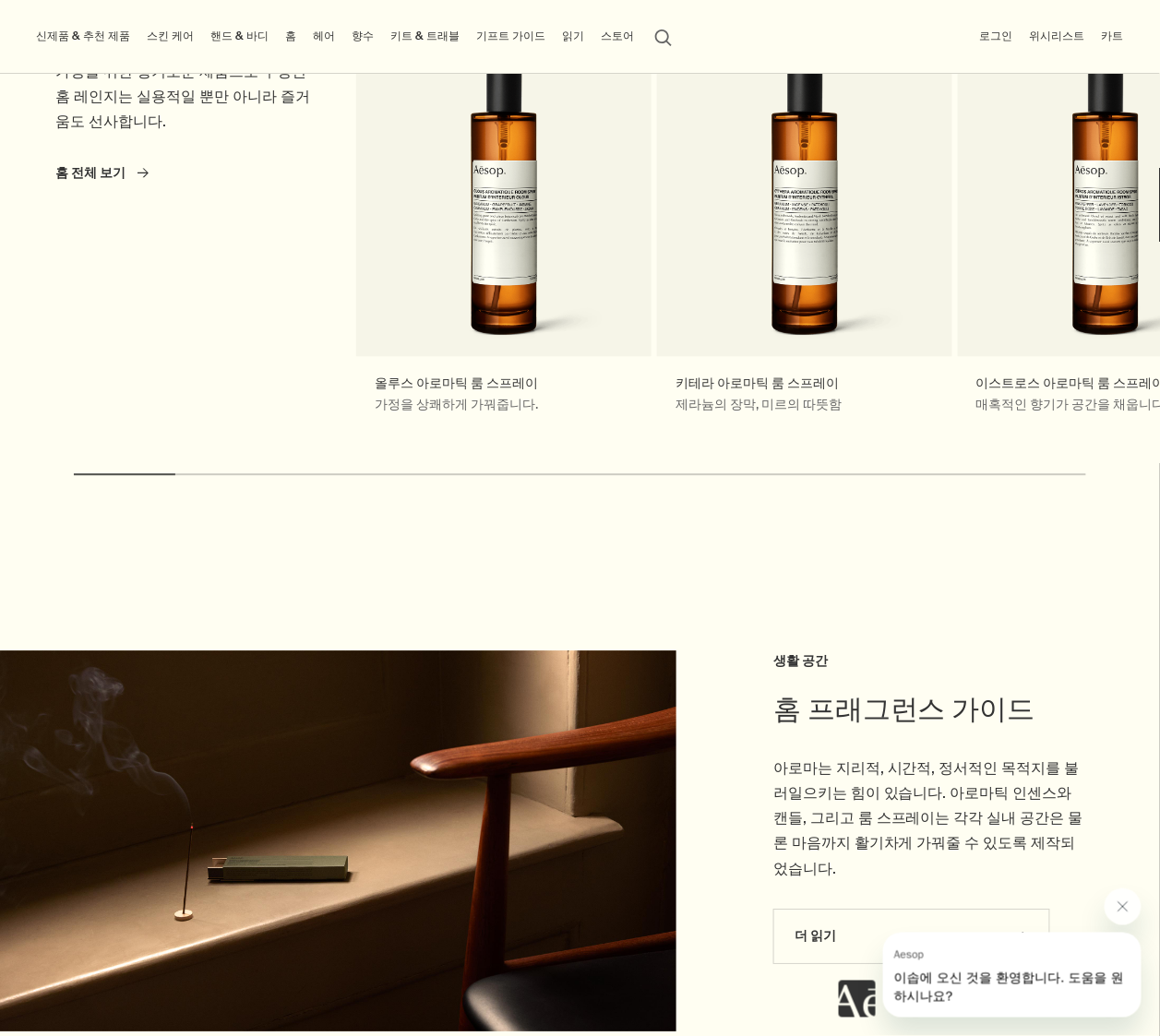 click on "스토어" at bounding box center [617, 36] 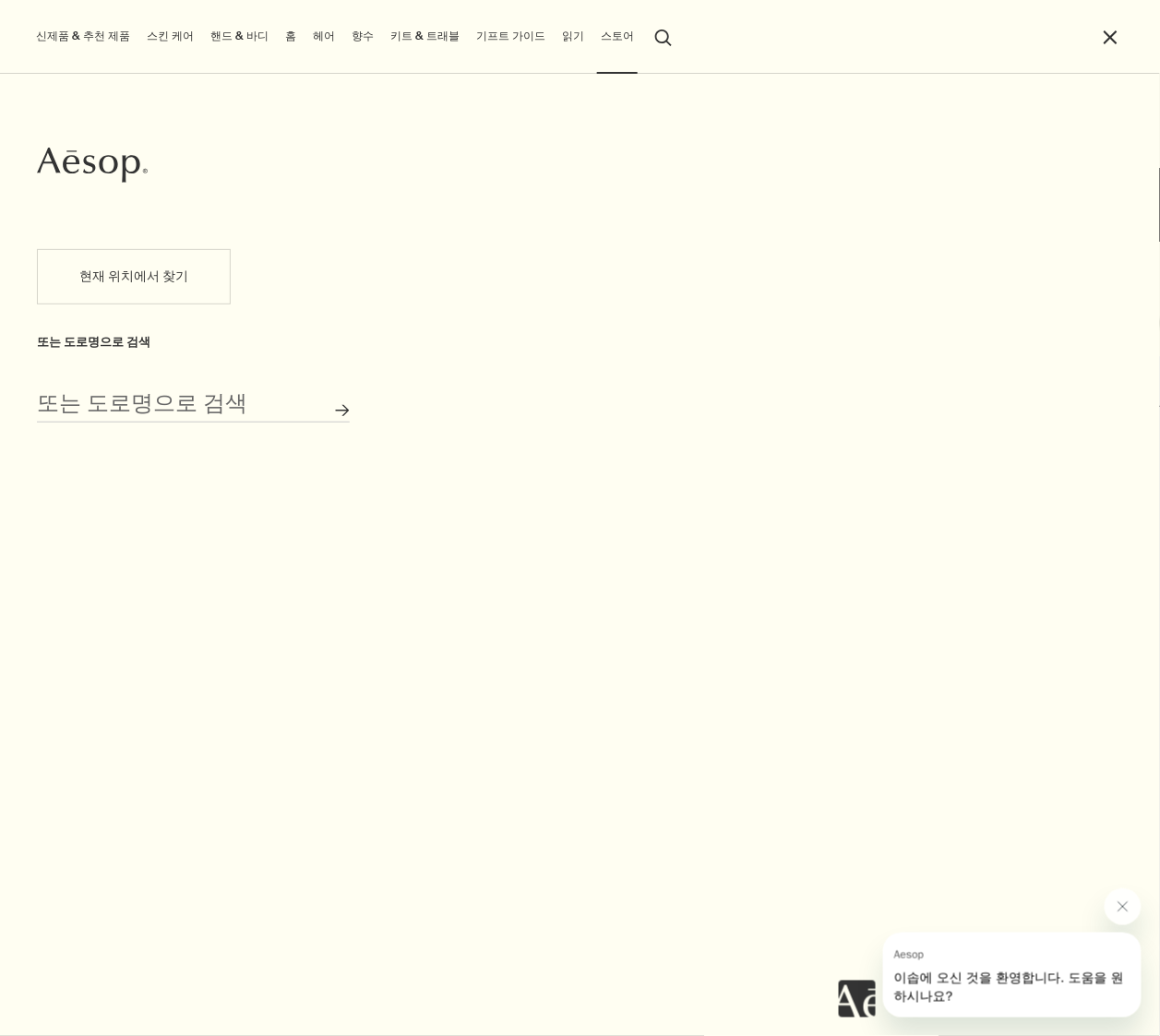 click on "close" at bounding box center (1110, 37) 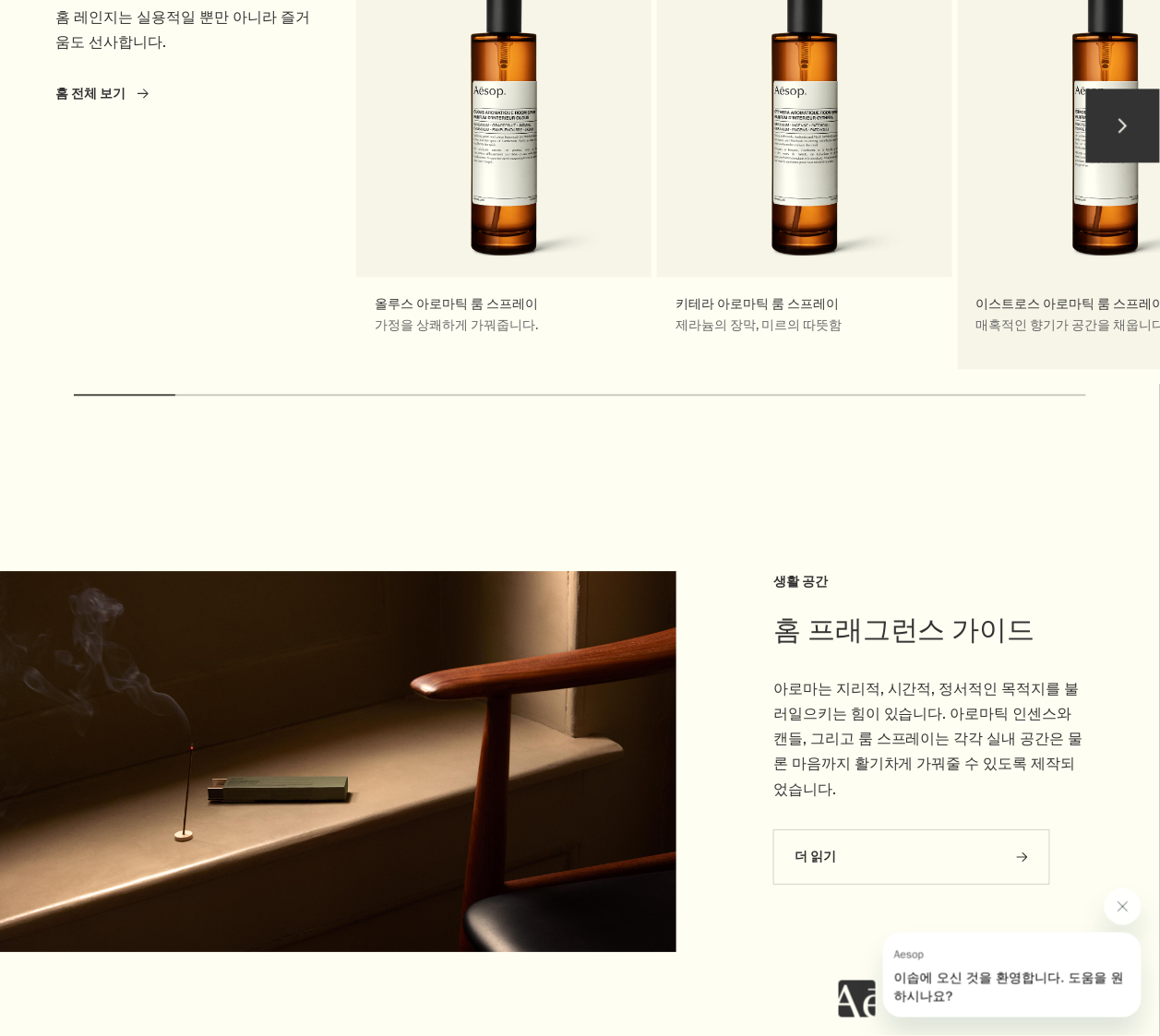 scroll, scrollTop: 1162, scrollLeft: 0, axis: vertical 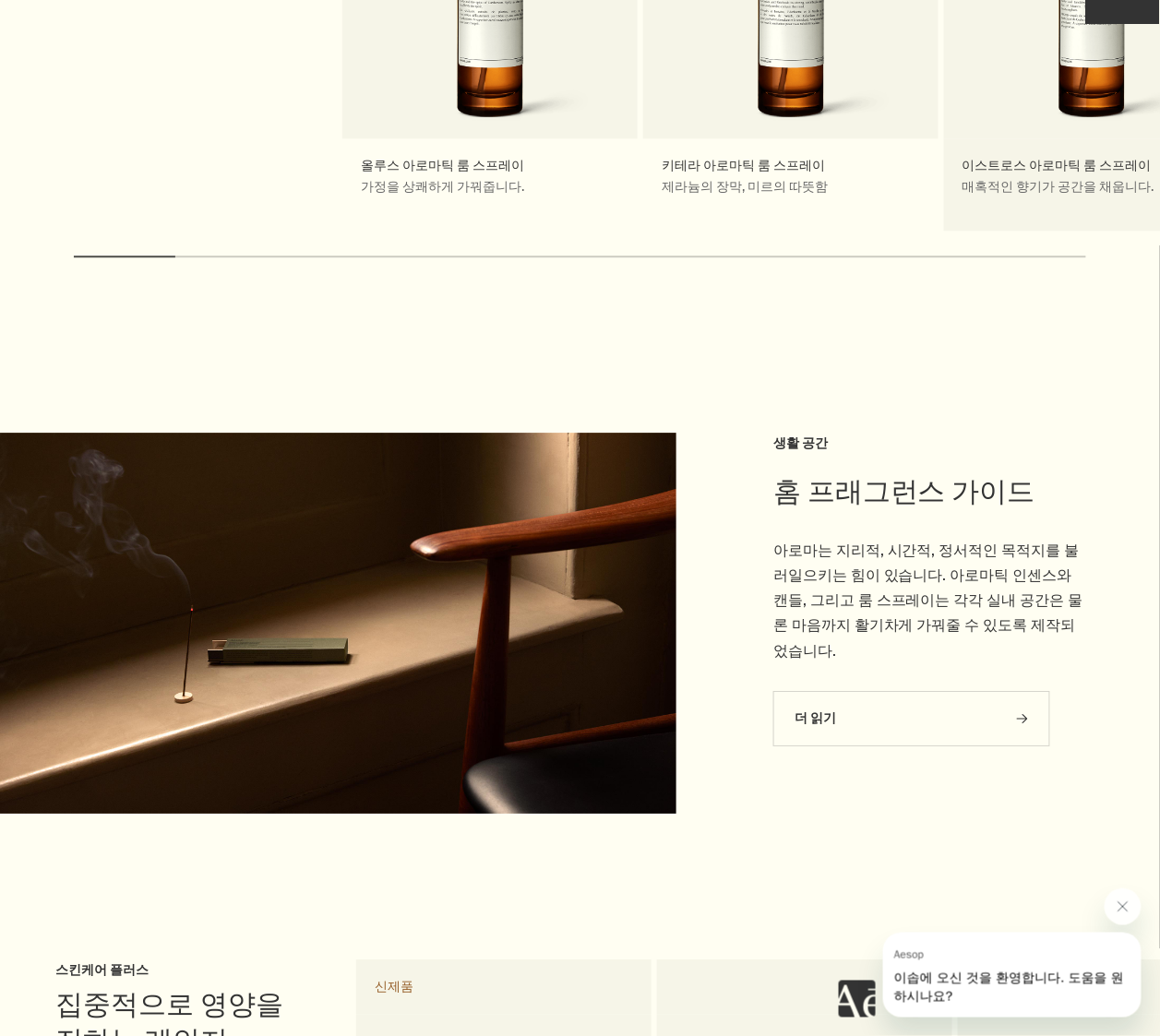 drag, startPoint x: 1028, startPoint y: 162, endPoint x: 479, endPoint y: 207, distance: 550.841 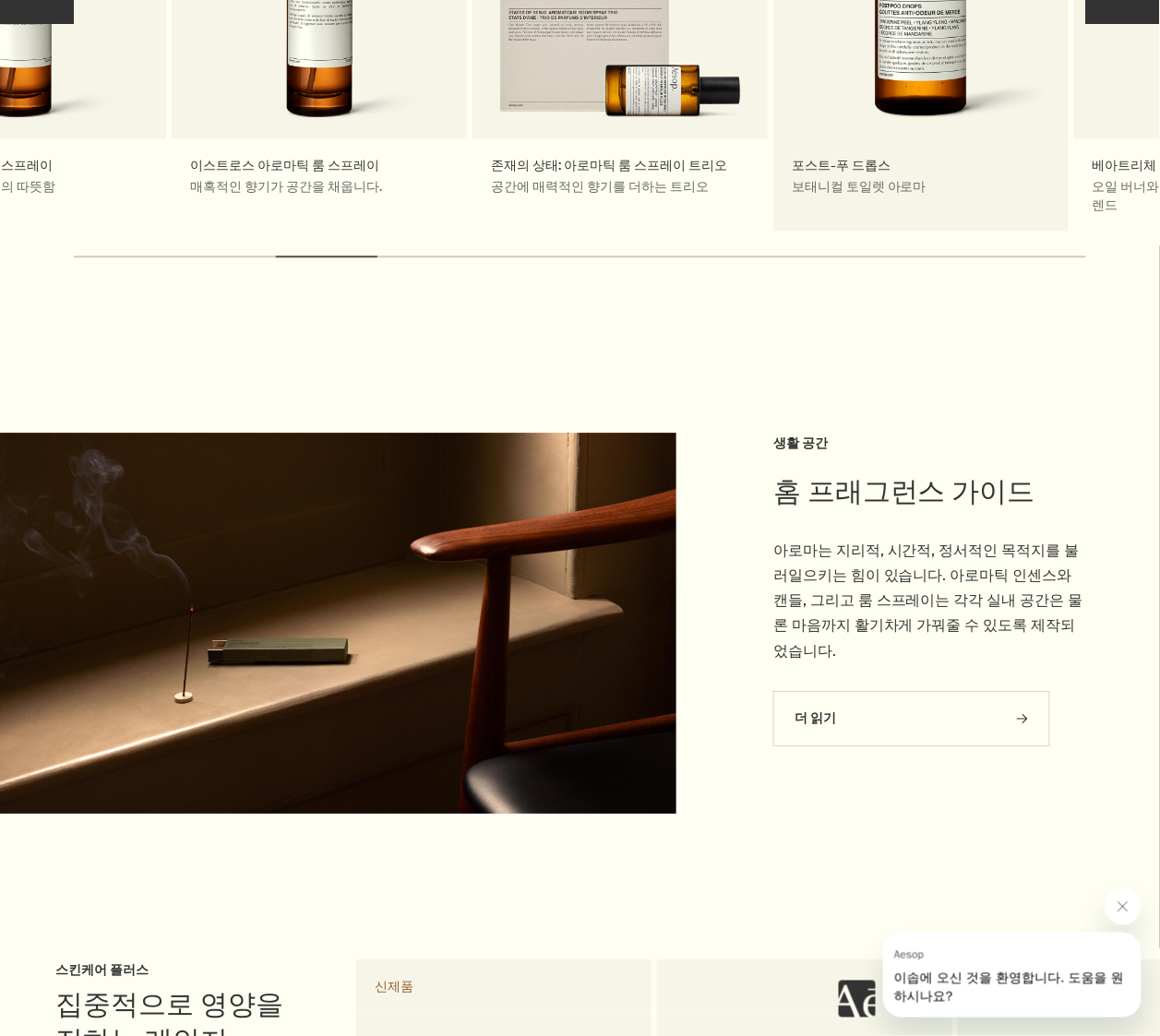drag, startPoint x: 1007, startPoint y: 145, endPoint x: 783, endPoint y: 180, distance: 226.7179 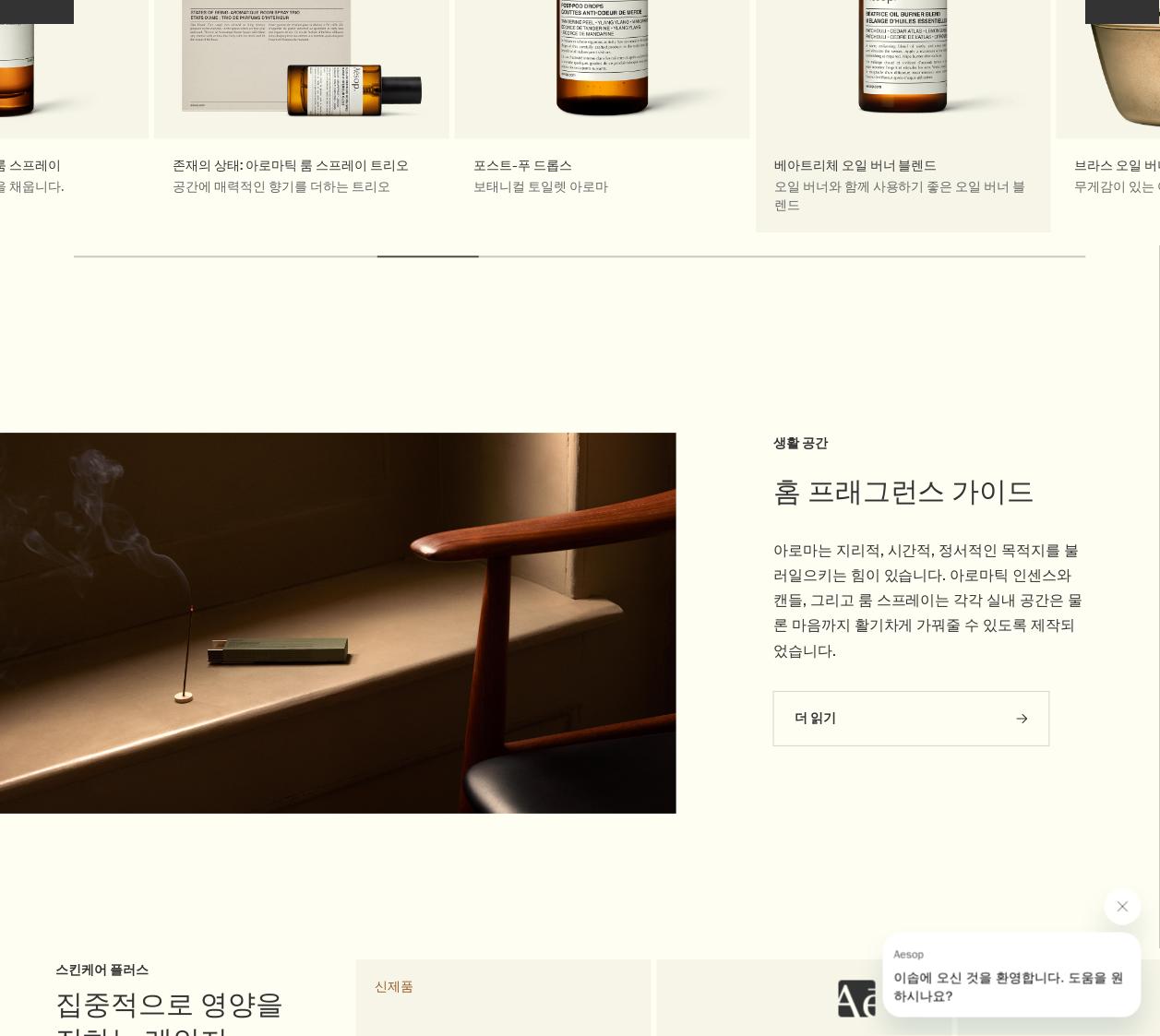 drag, startPoint x: 822, startPoint y: 114, endPoint x: 691, endPoint y: 125, distance: 131.46102 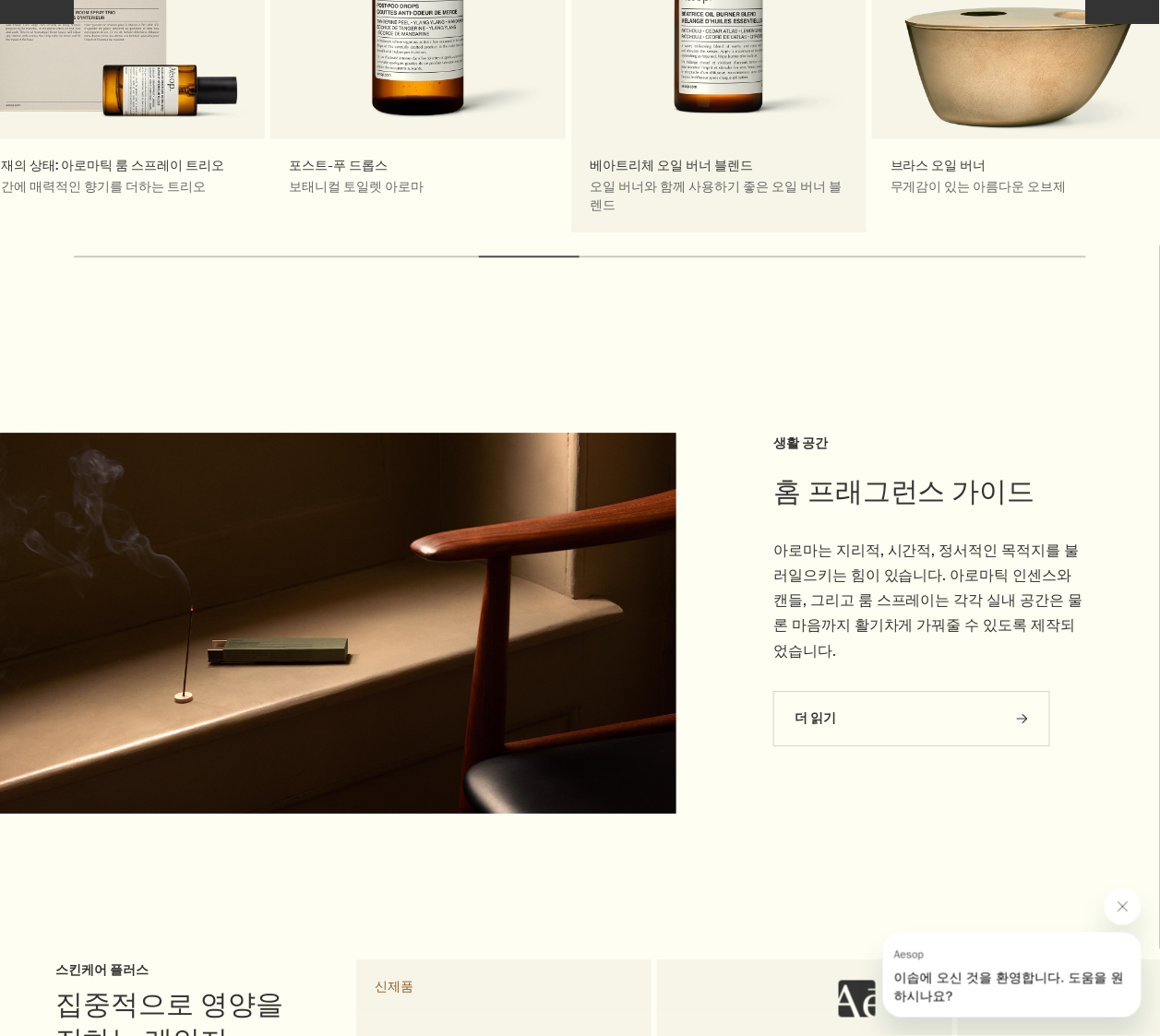 drag, startPoint x: 900, startPoint y: 117, endPoint x: 396, endPoint y: 156, distance: 505.507 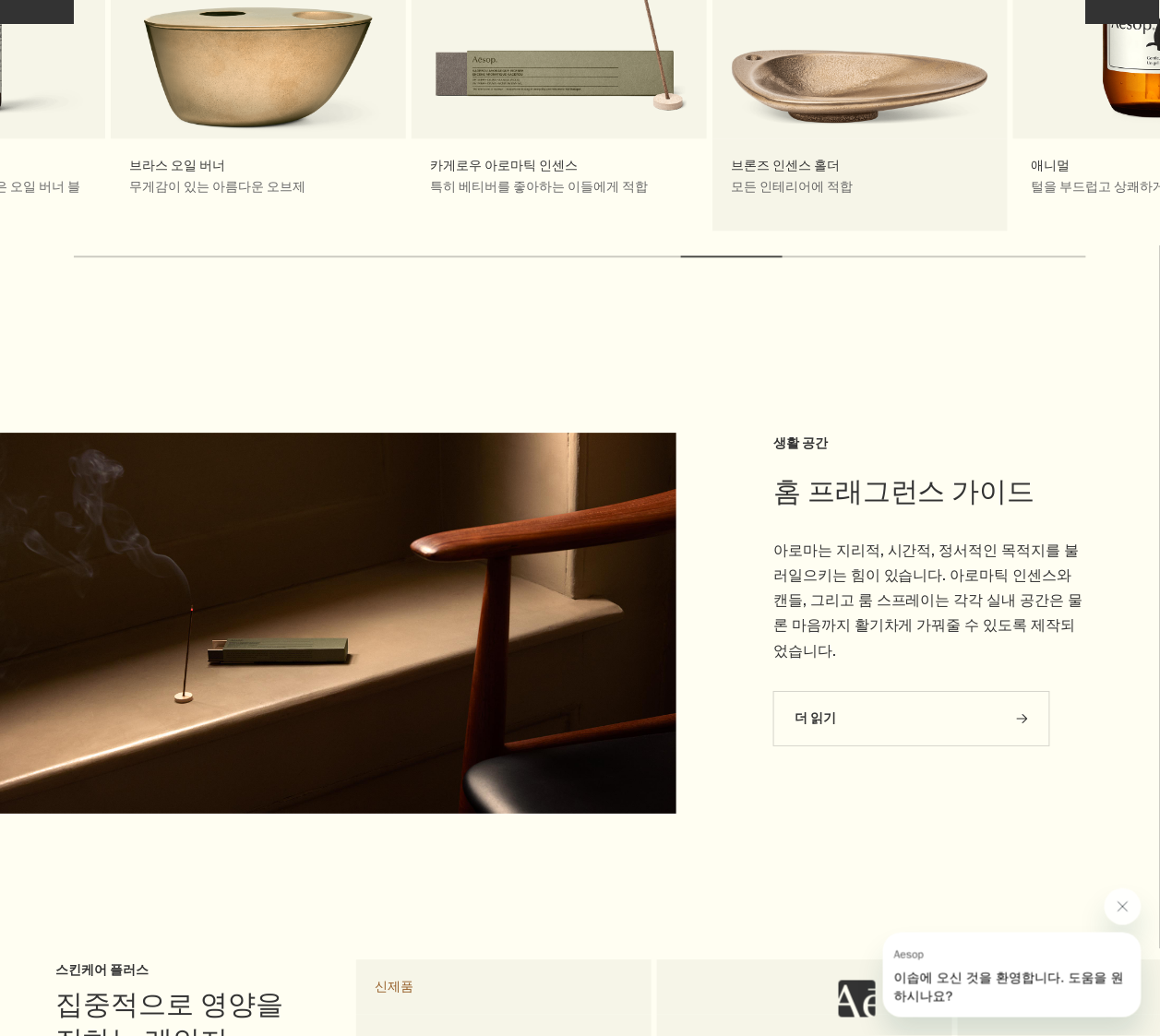 drag, startPoint x: 1067, startPoint y: 134, endPoint x: 915, endPoint y: 158, distance: 153.88307 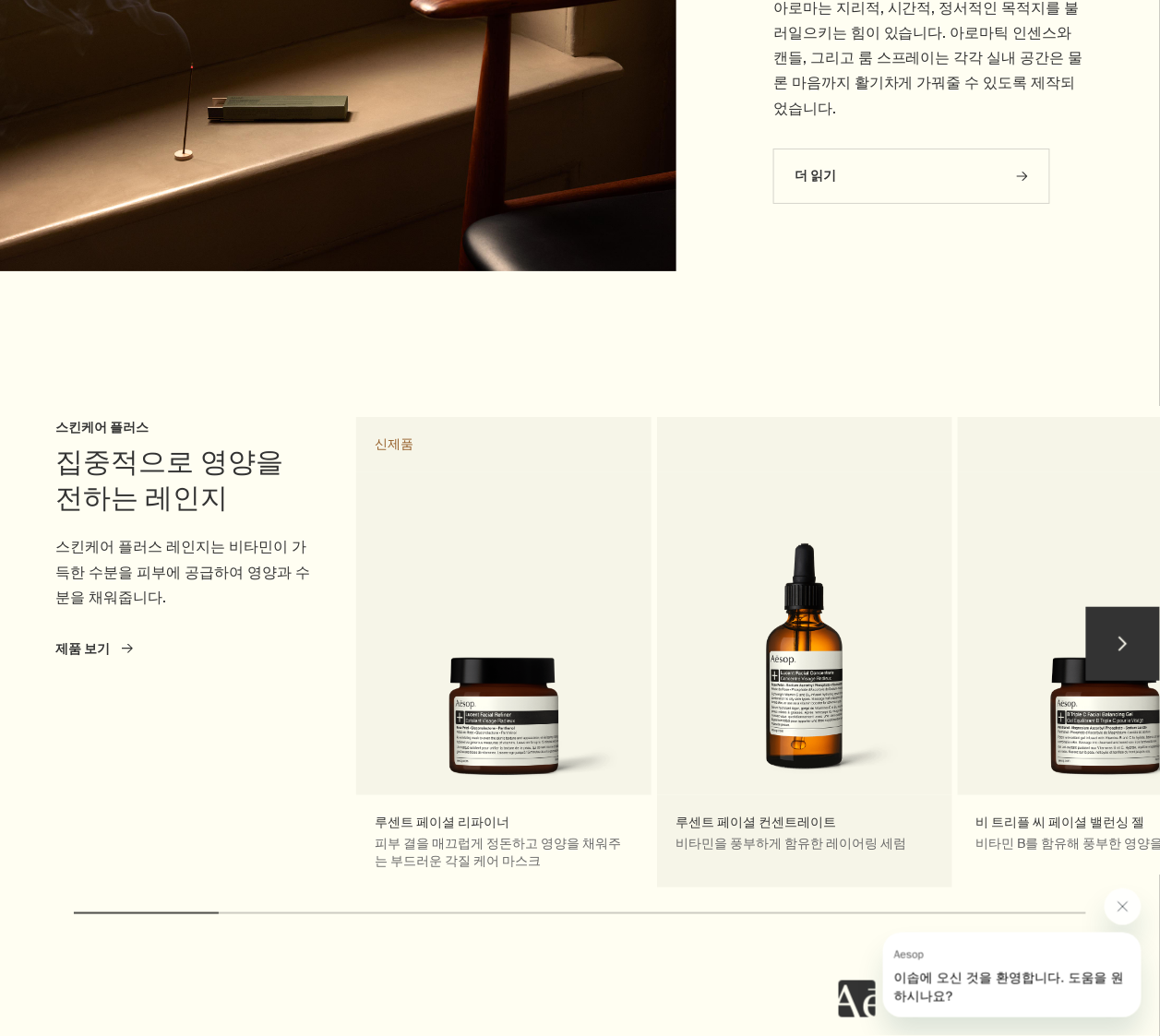 scroll, scrollTop: 1813, scrollLeft: 0, axis: vertical 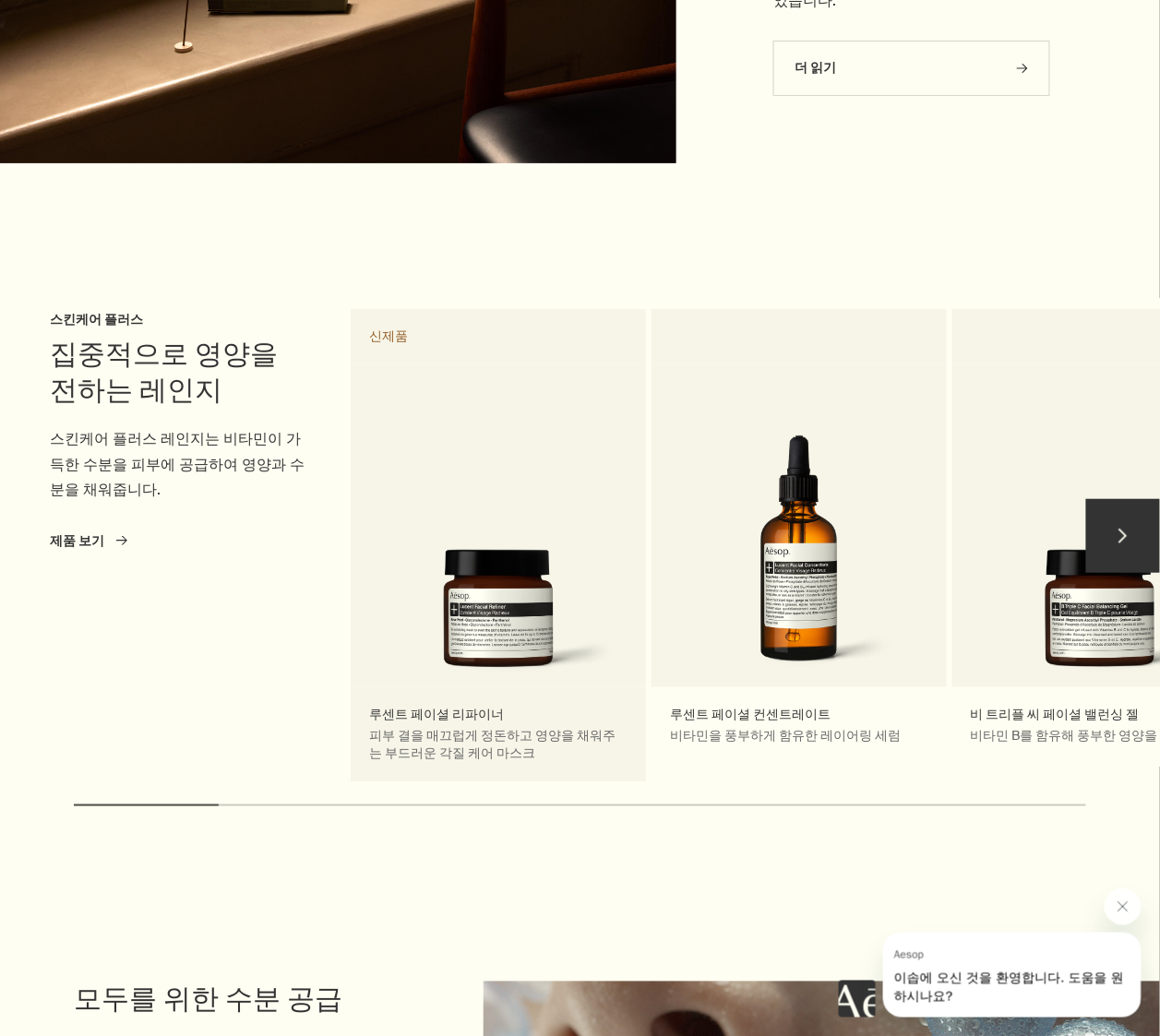 drag, startPoint x: 1004, startPoint y: 592, endPoint x: 374, endPoint y: 569, distance: 630.4197 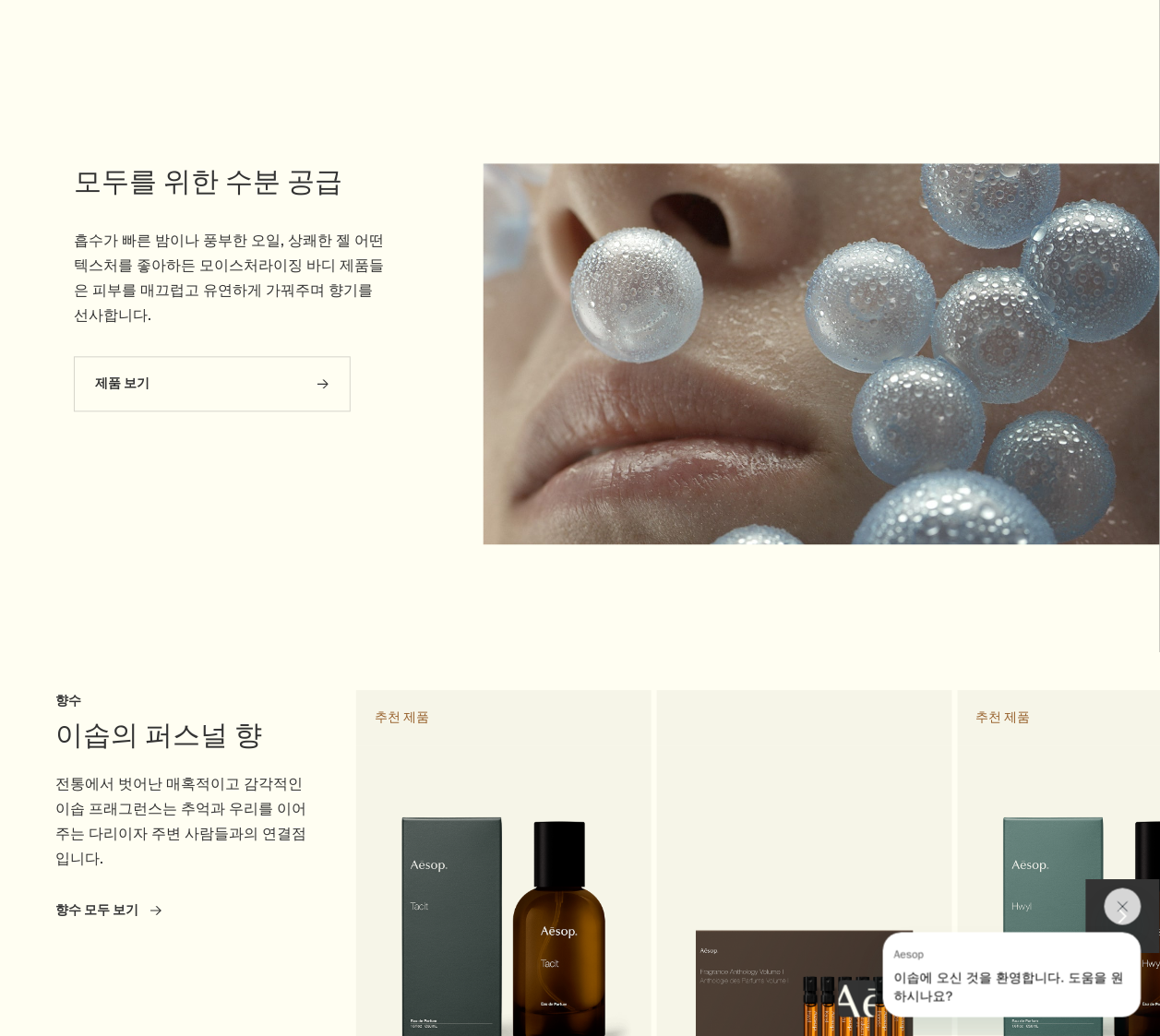 scroll, scrollTop: 3007, scrollLeft: 0, axis: vertical 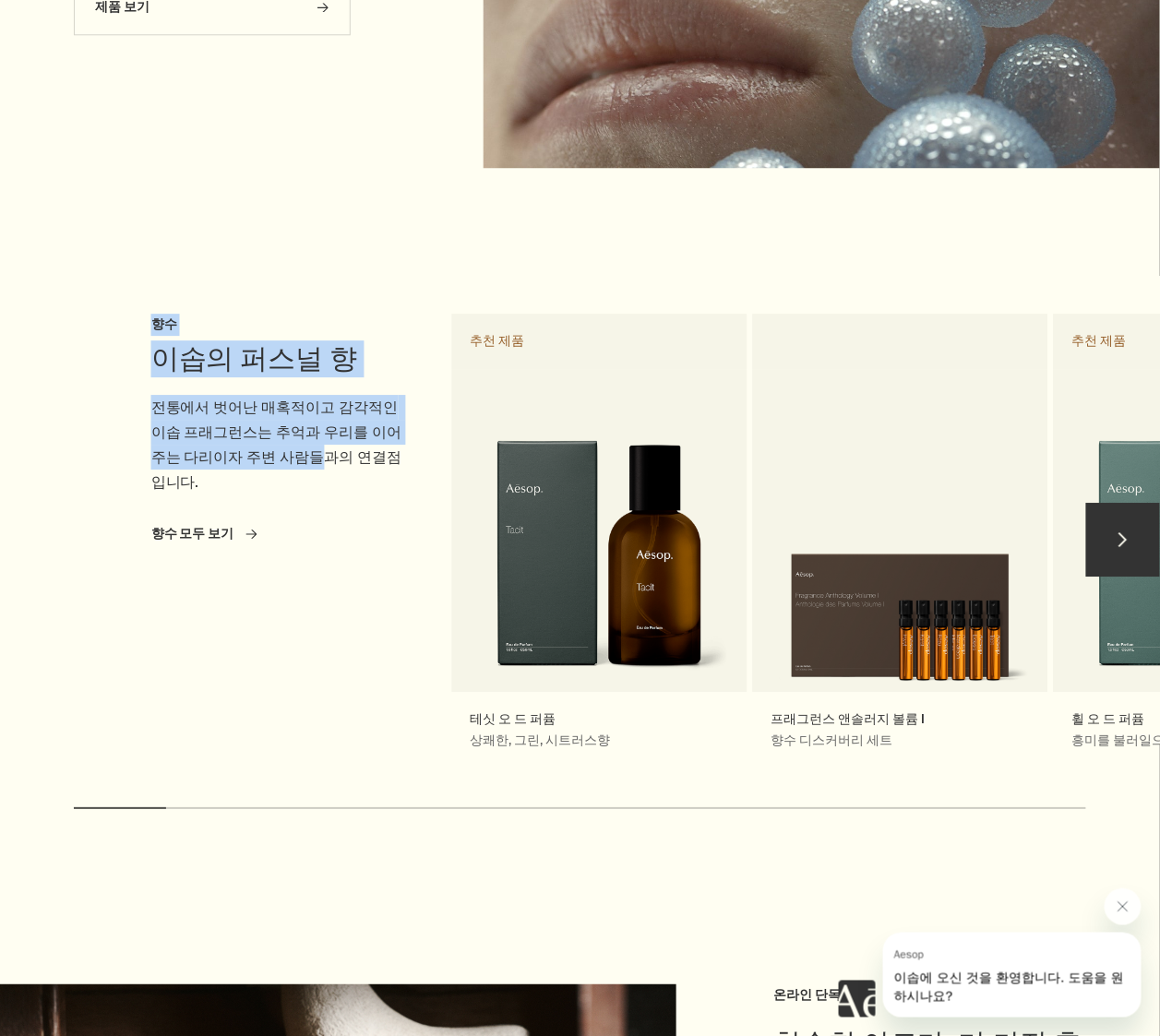 drag, startPoint x: 132, startPoint y: 361, endPoint x: 330, endPoint y: 464, distance: 223.18826 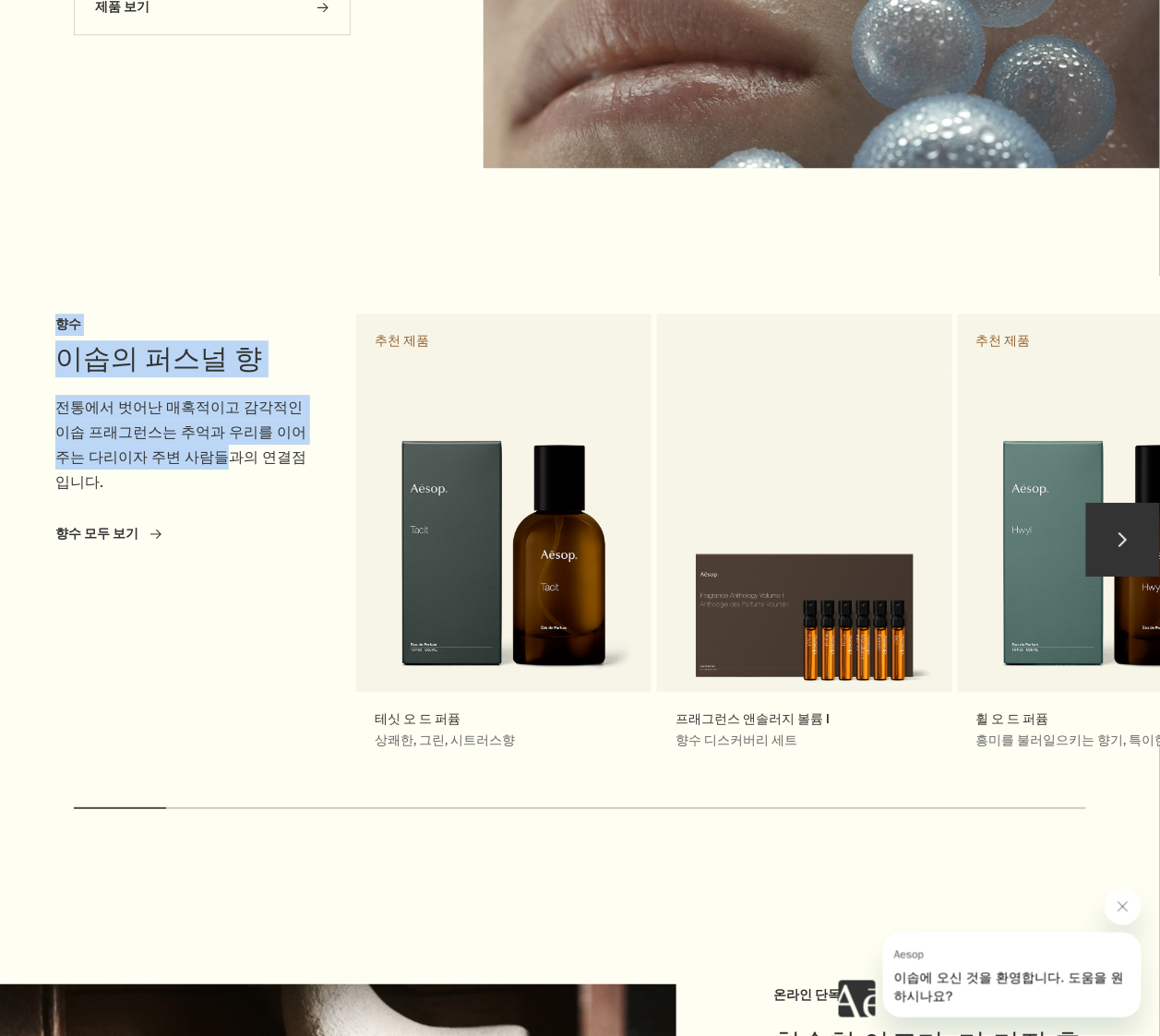 click on "이솝의 퍼스널 향 향수 전통에서 벗어난 매혹적이고 감각적인 이솝 프래그런스는 추억과 우리를 이어주는 다리이자 주변 사람들과의 연결점입니다.   향수 모두 보기    rightArrow" at bounding box center (203, 549) 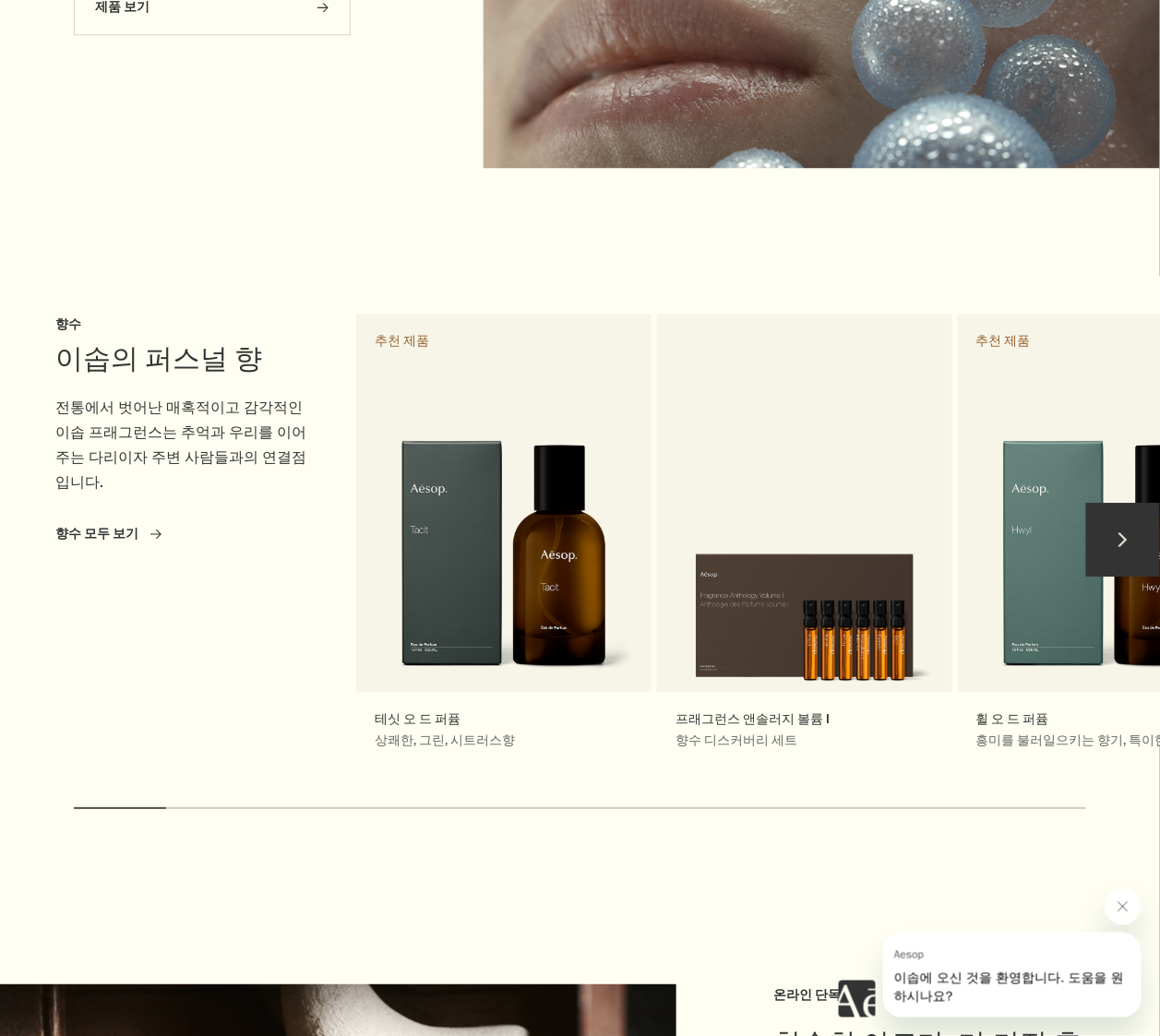 click on "향수 모두 보기    rightArrow" at bounding box center [108, 533] 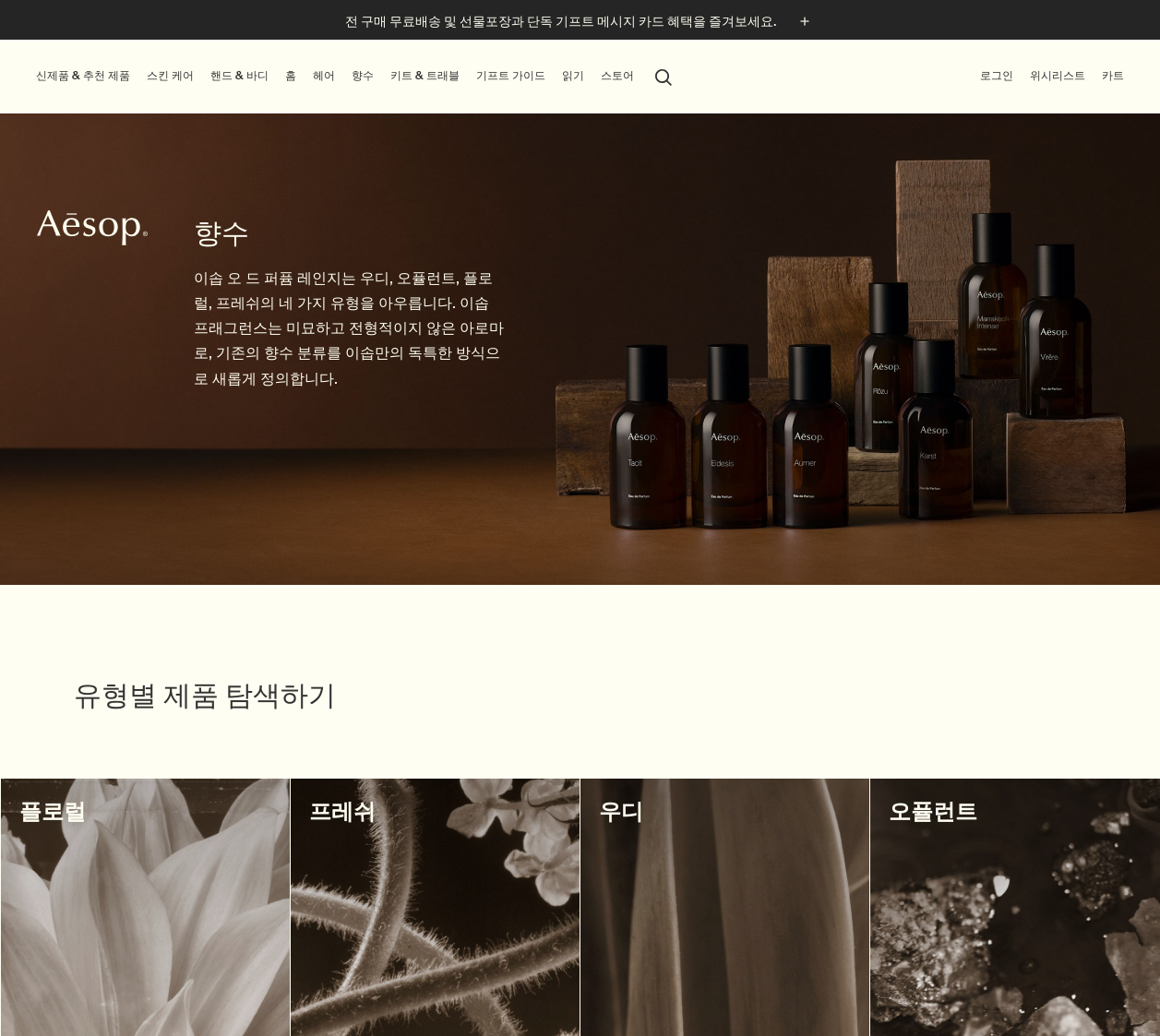 scroll, scrollTop: 0, scrollLeft: 0, axis: both 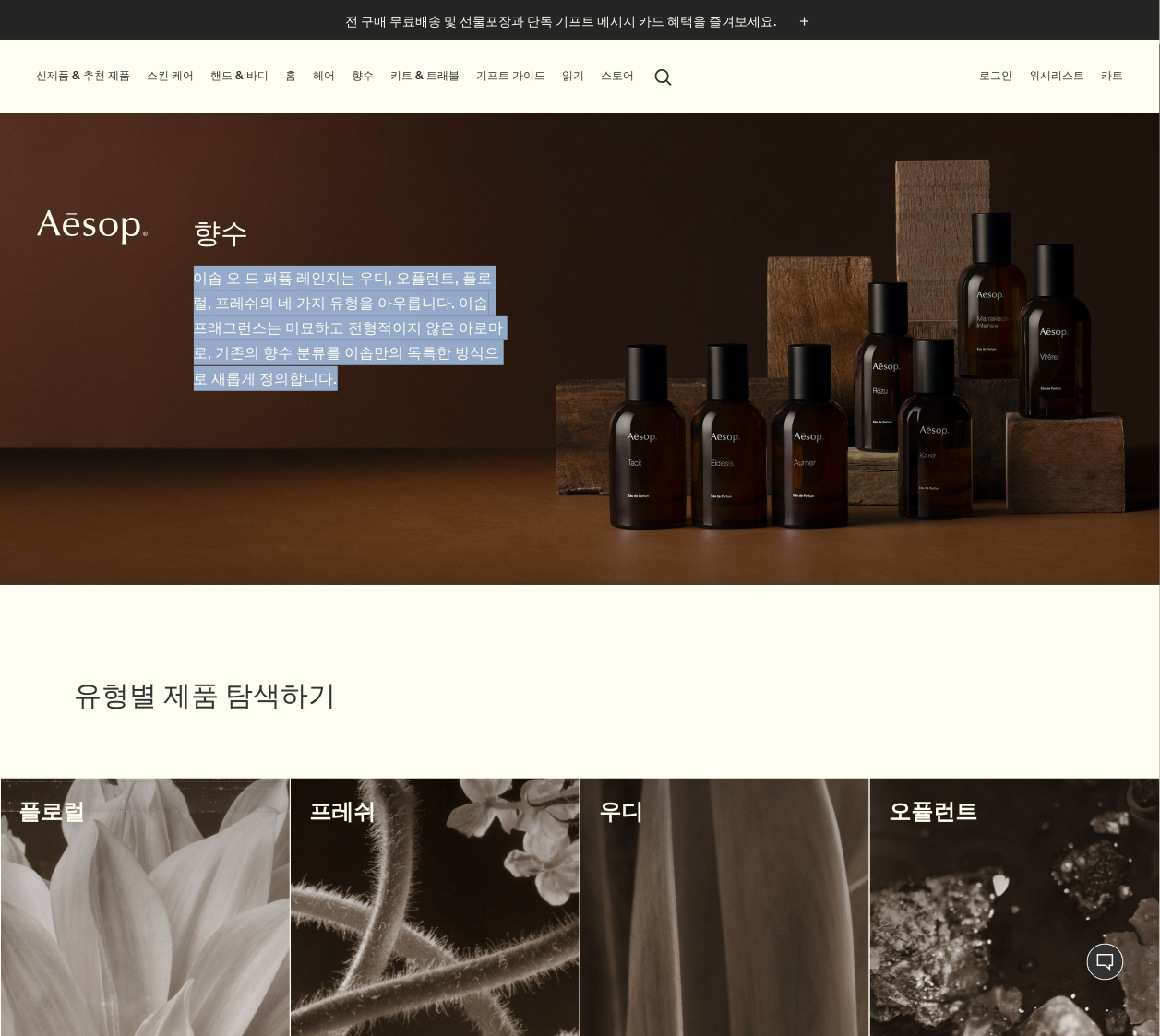 drag, startPoint x: 195, startPoint y: 280, endPoint x: 464, endPoint y: 412, distance: 299.64145 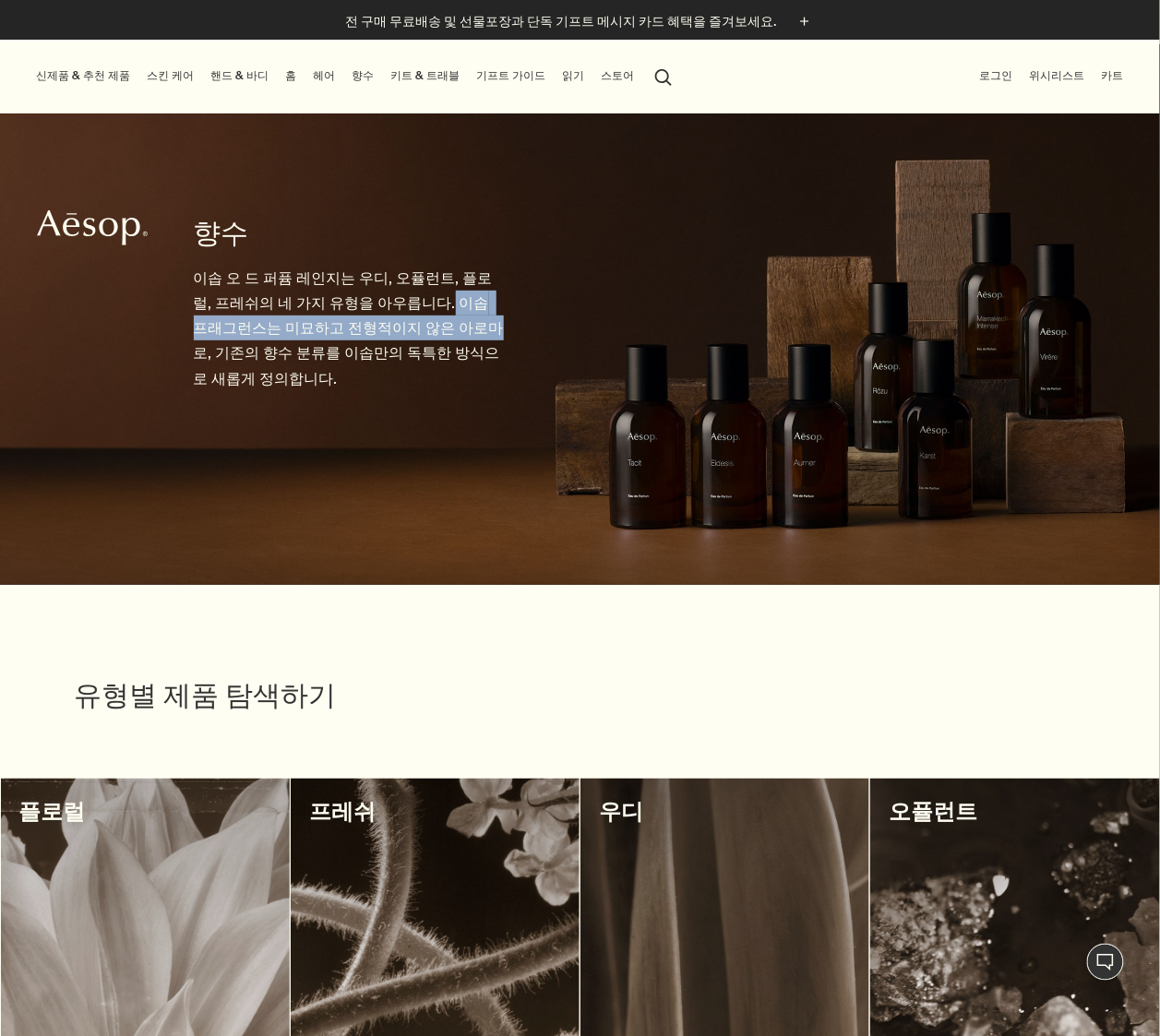 drag, startPoint x: 456, startPoint y: 303, endPoint x: 486, endPoint y: 339, distance: 46.861498 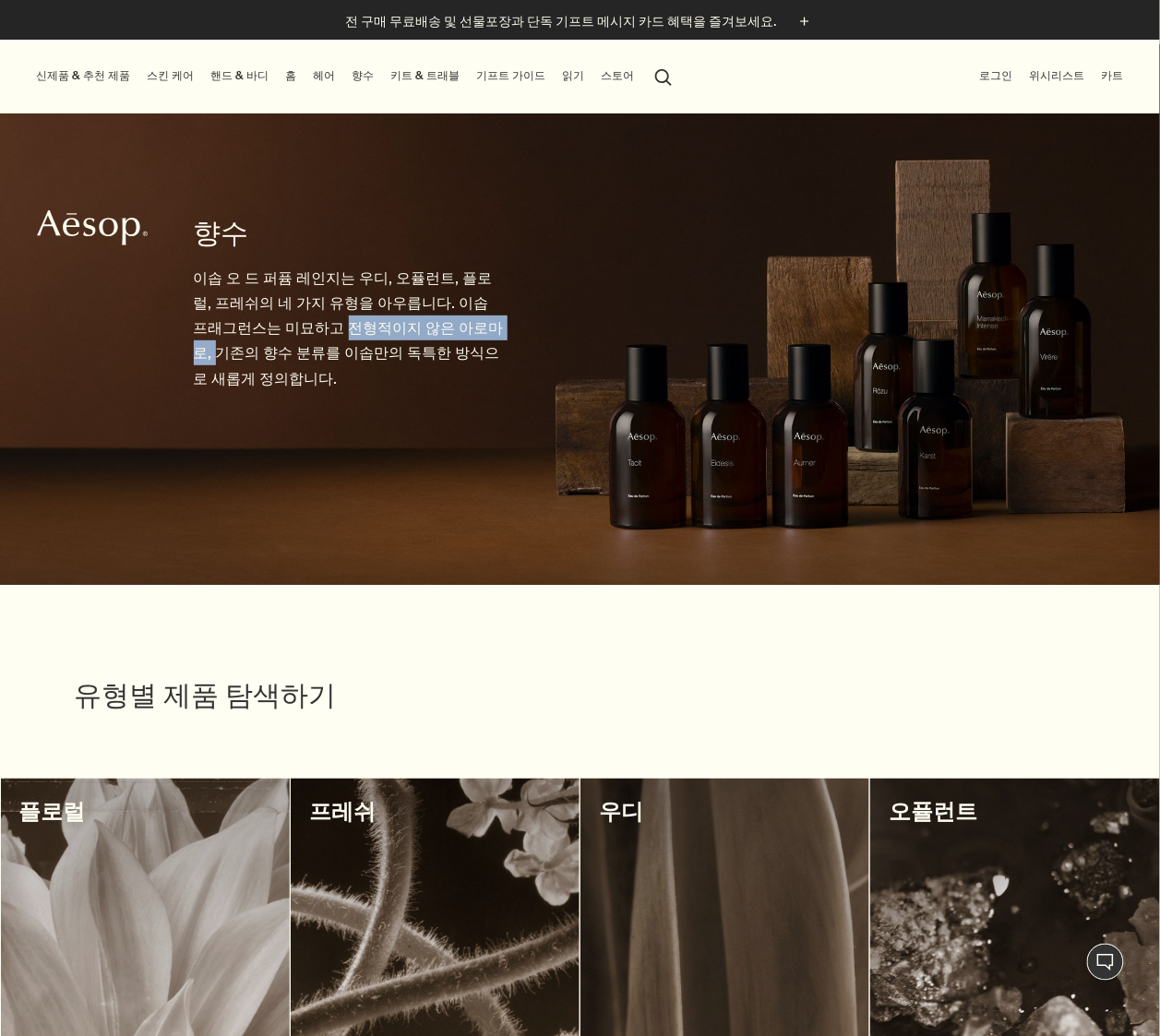 drag, startPoint x: 333, startPoint y: 325, endPoint x: 508, endPoint y: 325, distance: 175 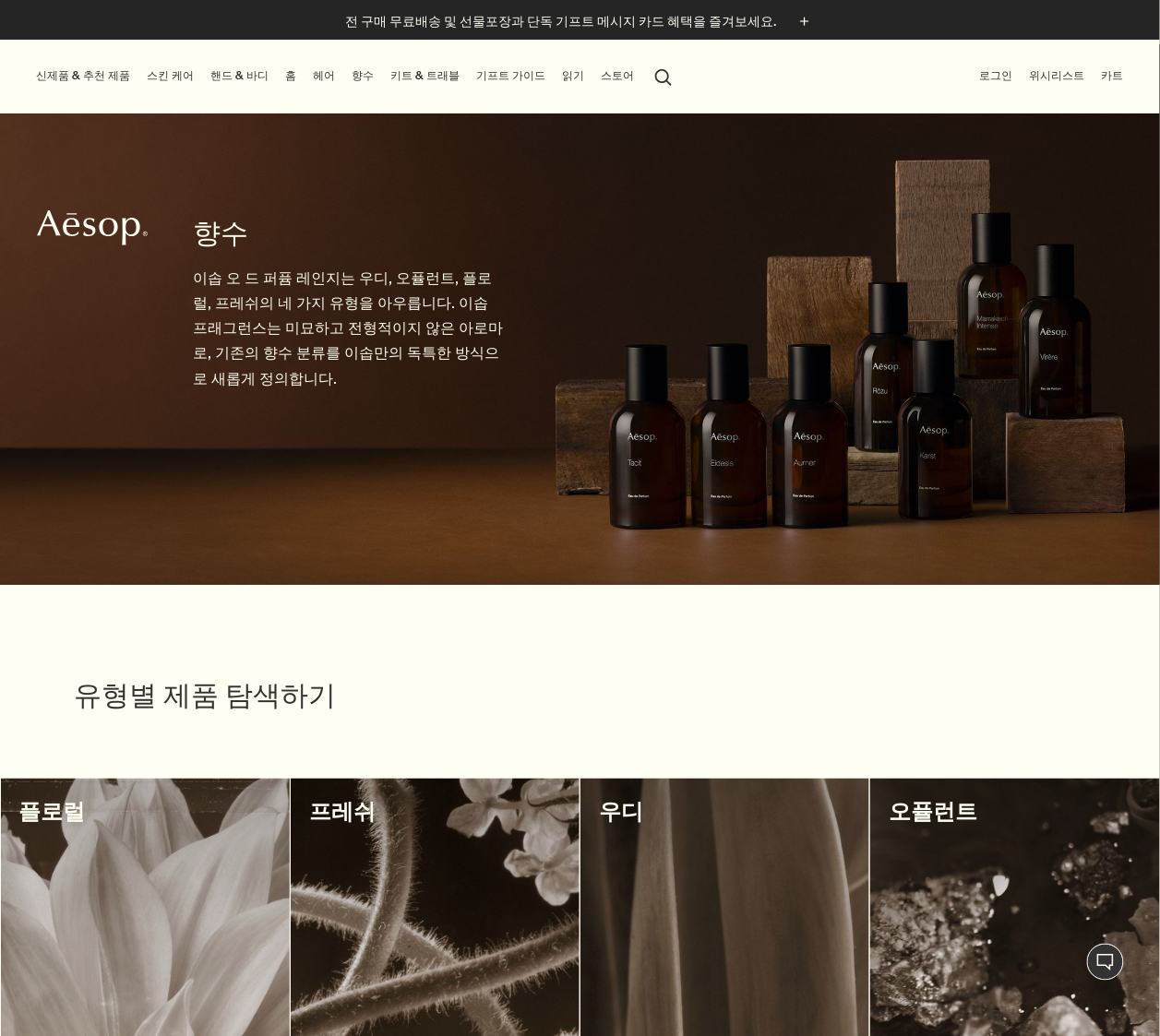 click on "이솝 오 드 퍼퓸 레인지는 우디, 오퓰런트, 플로럴, 프레쉬의 네 가지 유형을 아우릅니다. 이솝 프래그런스는 미묘하고 전형적이지 않은 아로마로, 기존의 향수 분류를 이솝만의 독특한 방식으로 새롭게 정의합니다." at bounding box center [350, 328] 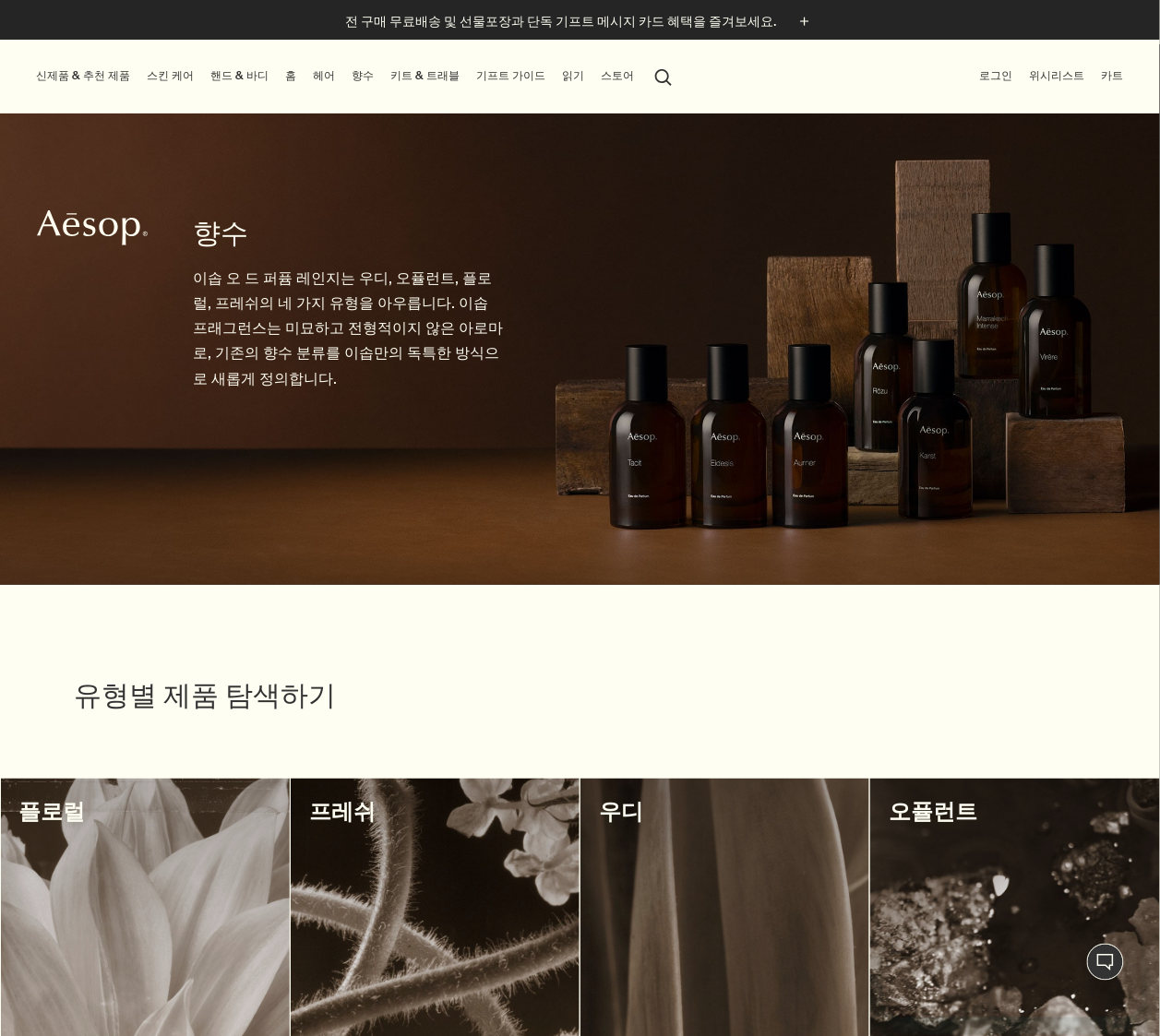 scroll, scrollTop: 0, scrollLeft: 0, axis: both 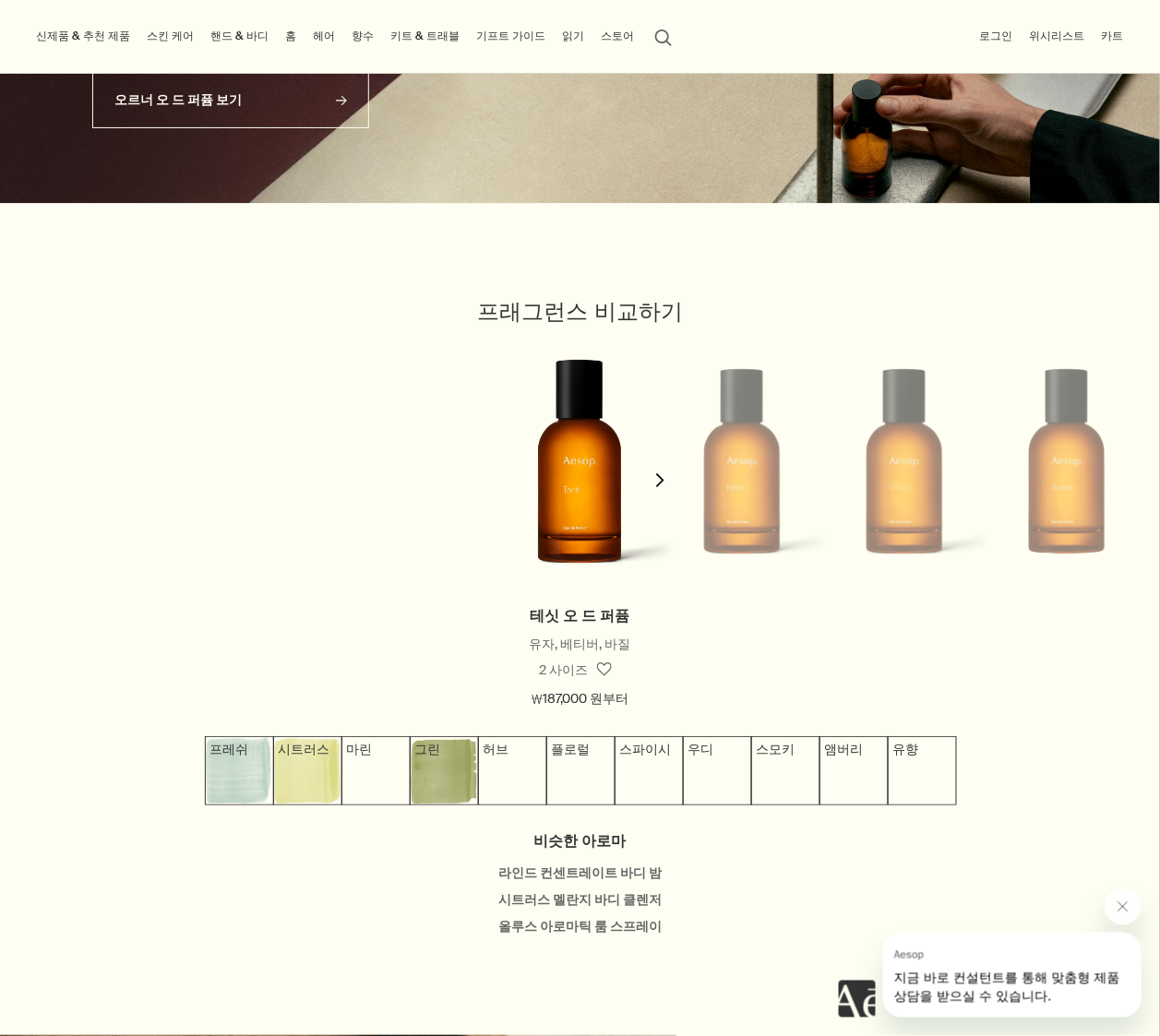 click at bounding box center [742, 461] 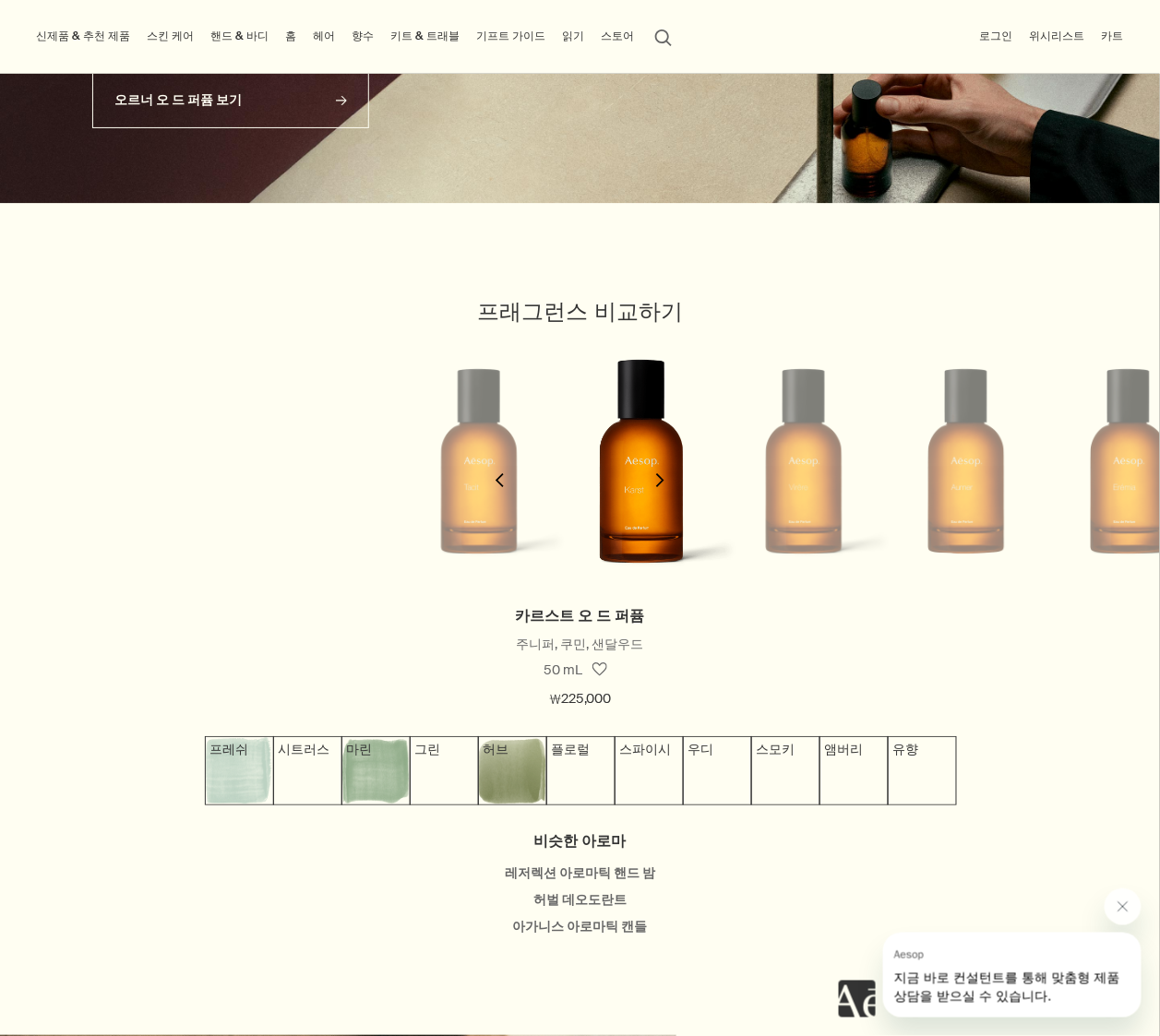 scroll, scrollTop: 0, scrollLeft: 162, axis: horizontal 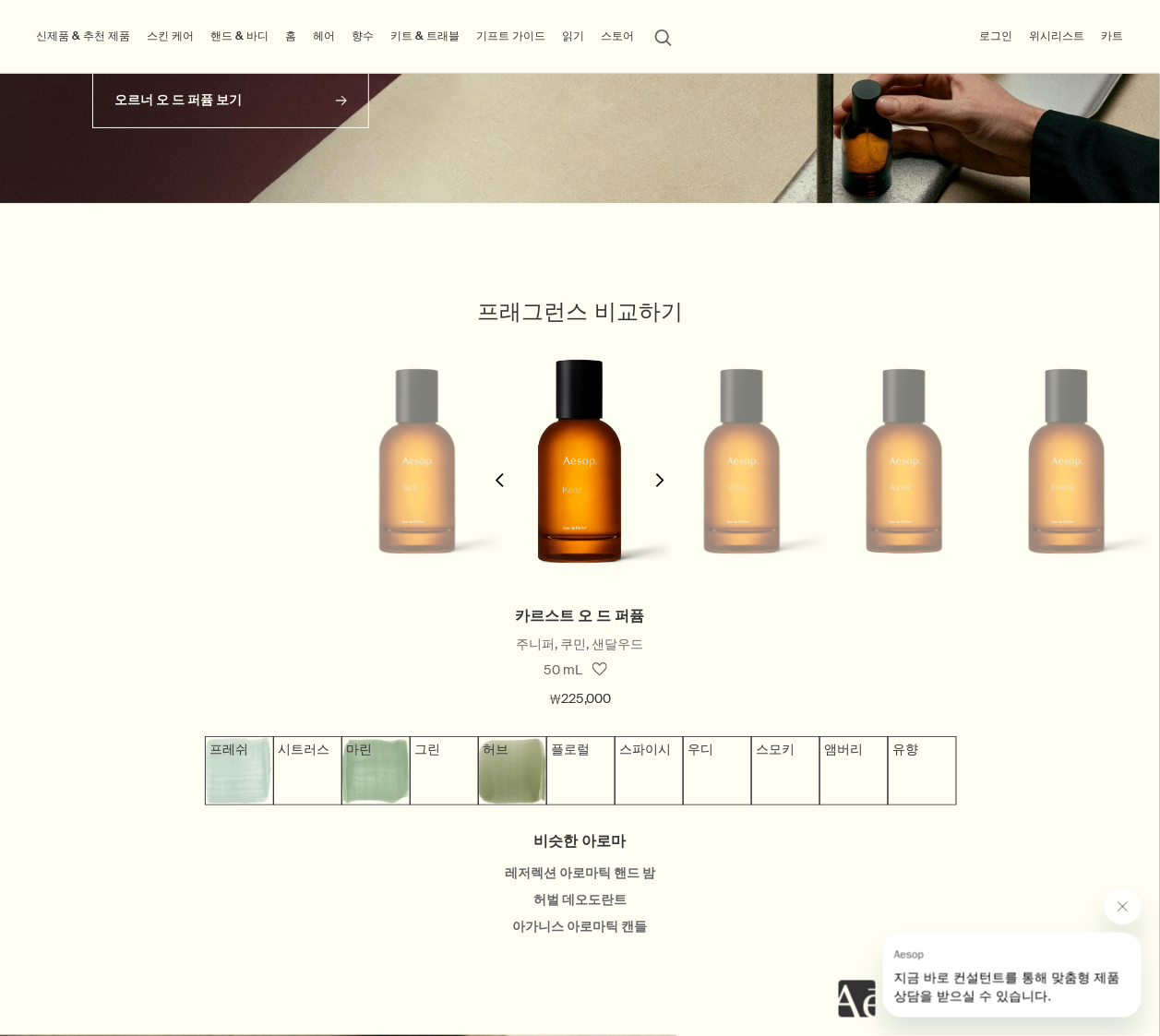 click on "chevron" at bounding box center (660, 480) 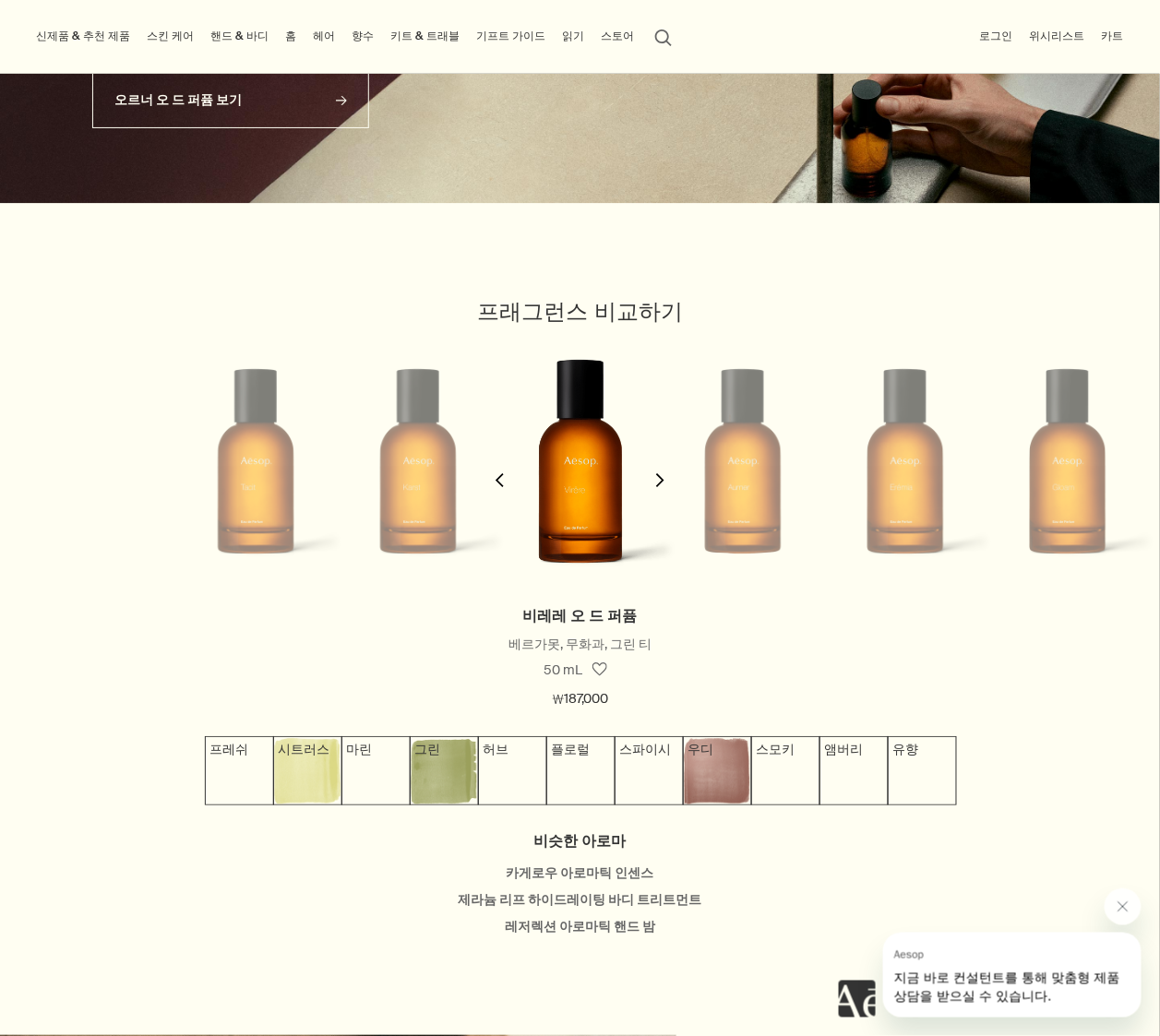 click on "chevron" at bounding box center [660, 480] 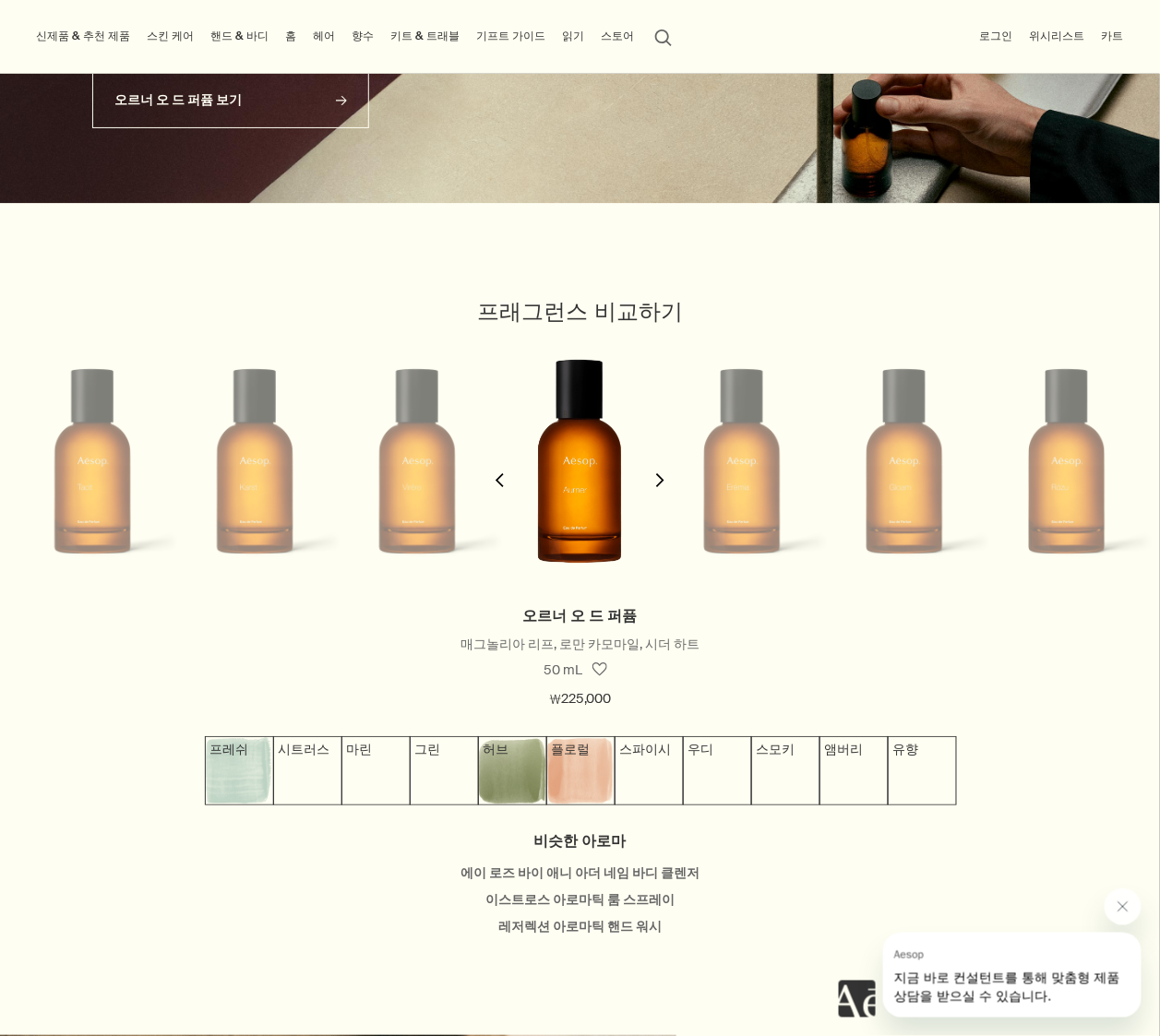 click on "chevron" at bounding box center [660, 480] 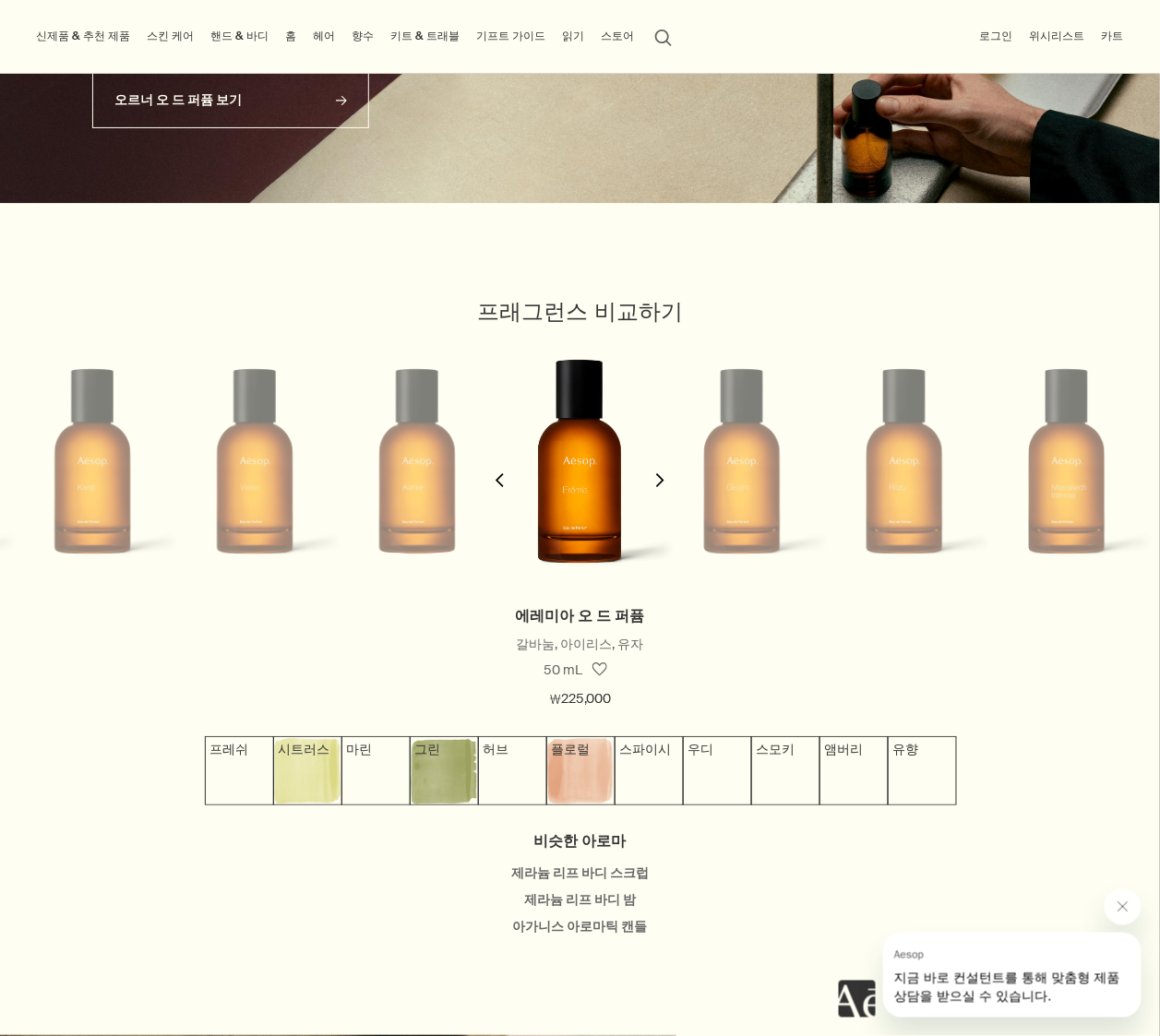 click on "chevron" at bounding box center (660, 480) 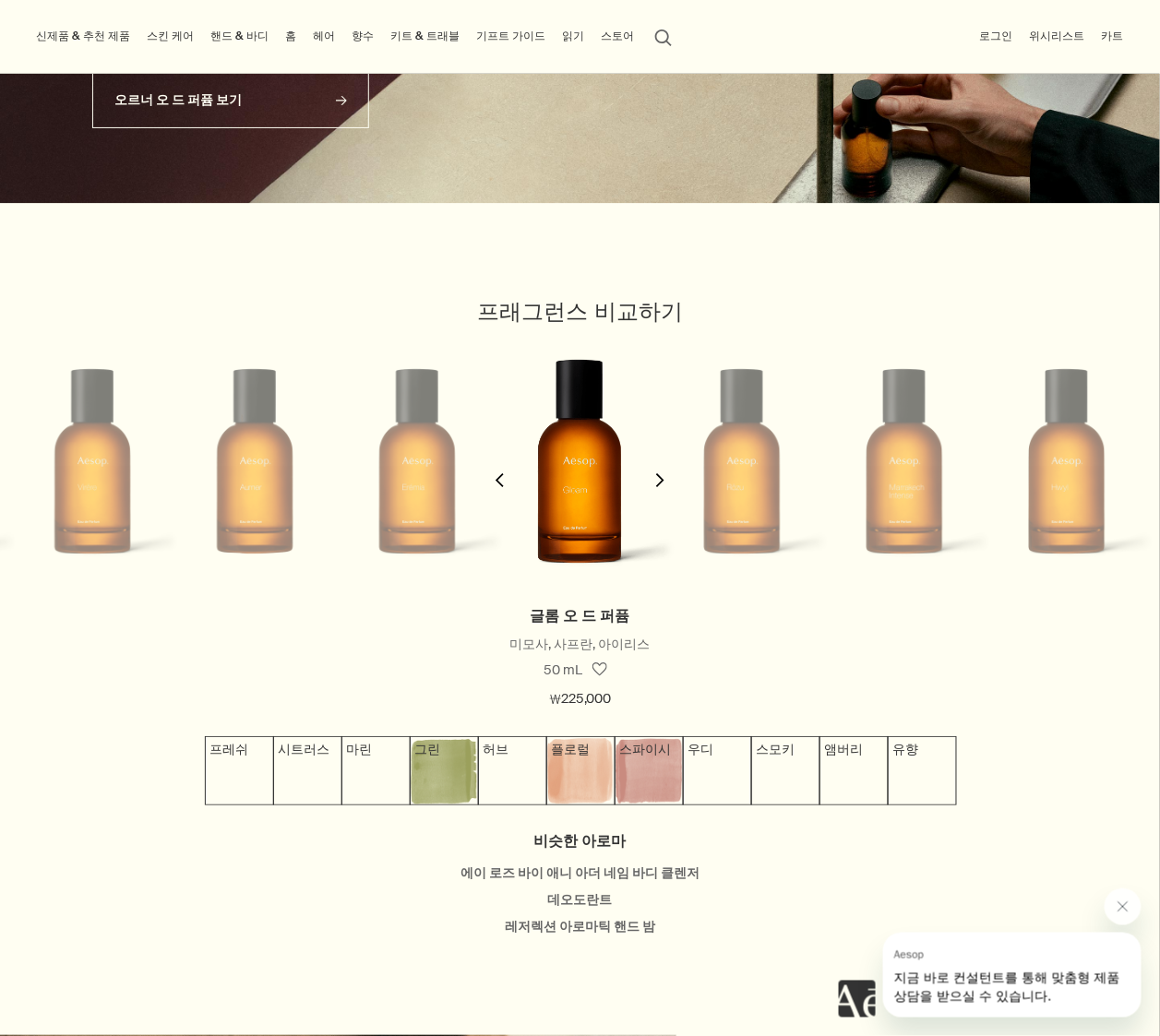 click on "chevron" at bounding box center [660, 480] 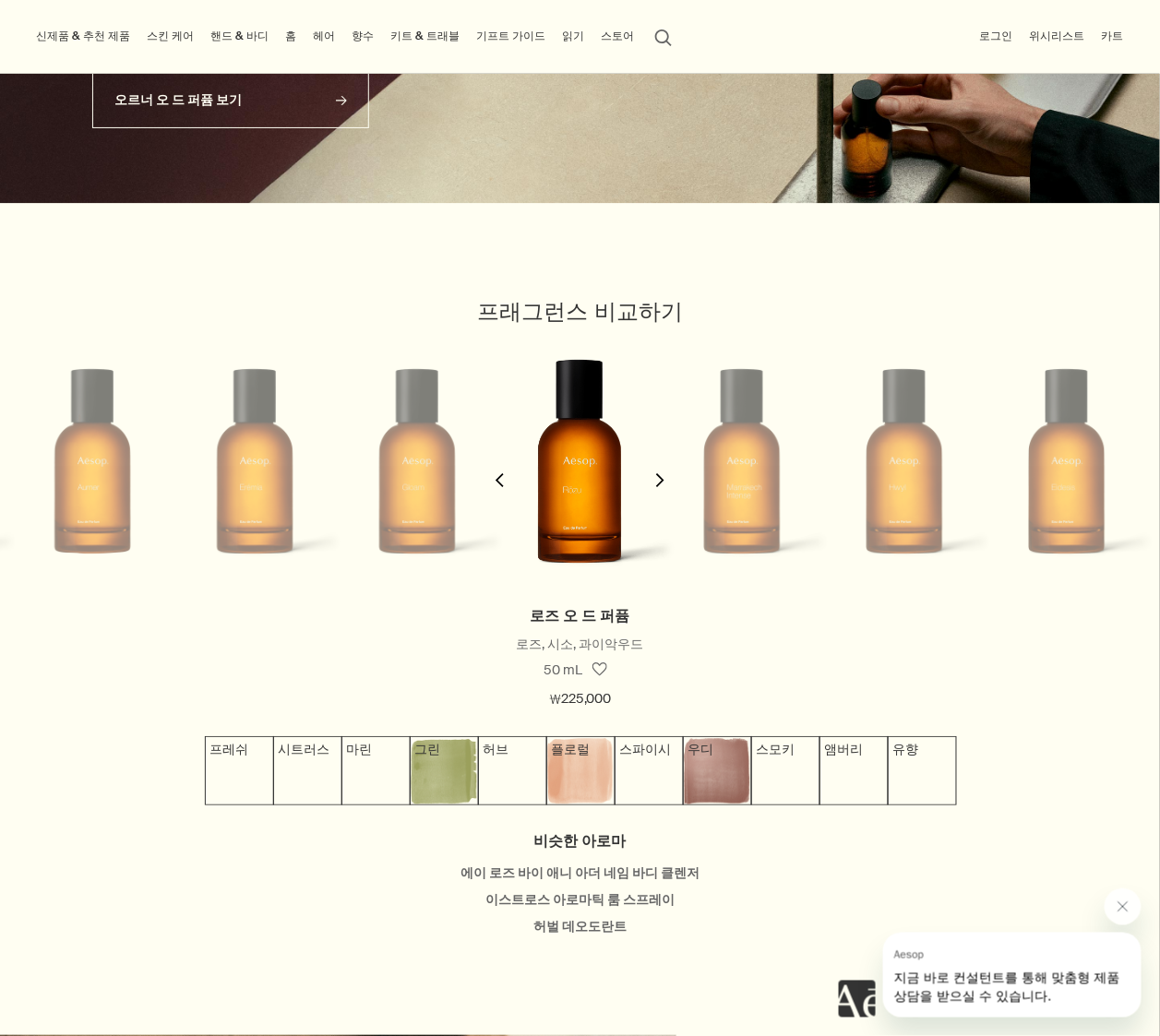 click on "chevron" at bounding box center (500, 468) 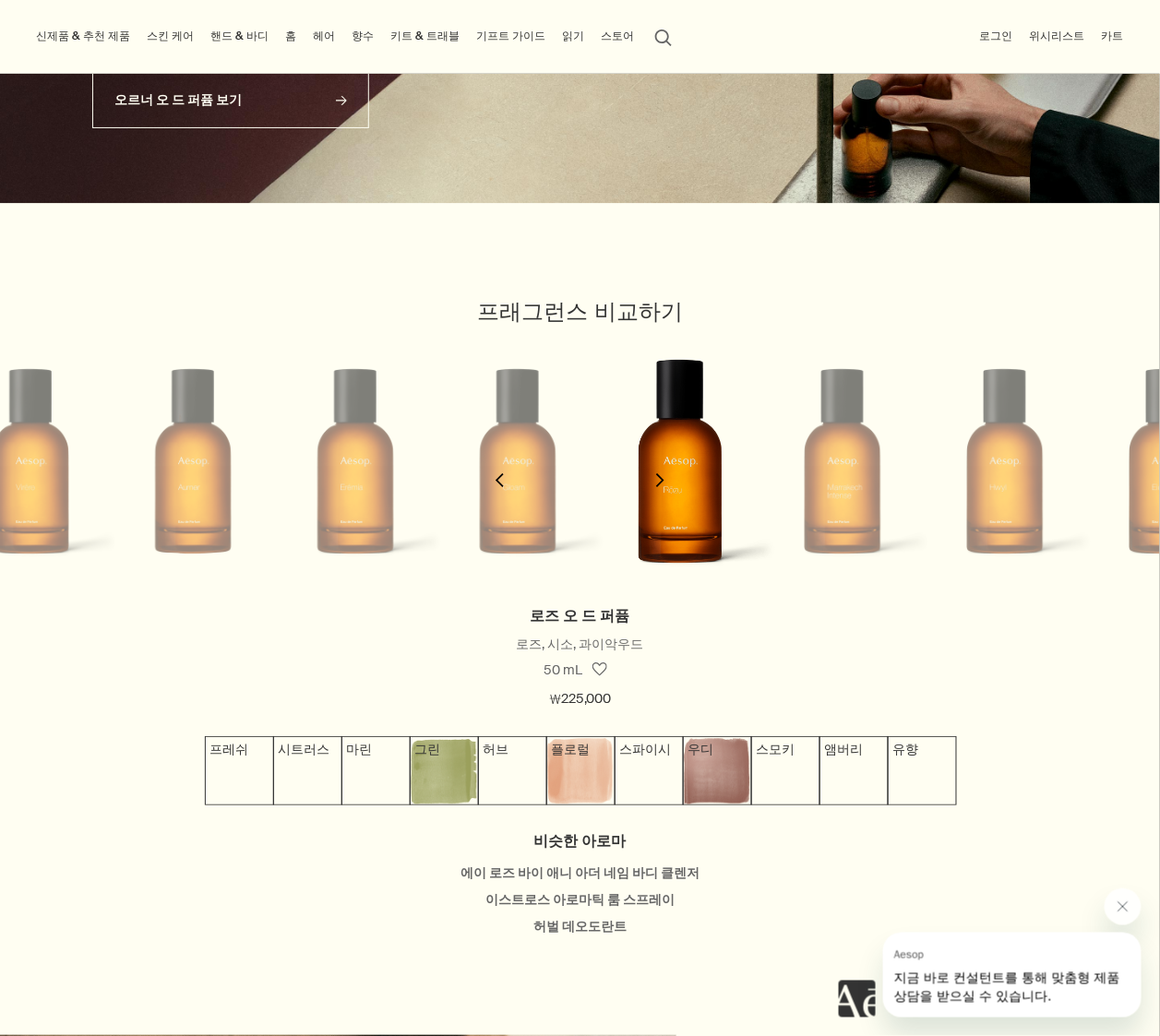 click on "chevron" at bounding box center [500, 468] 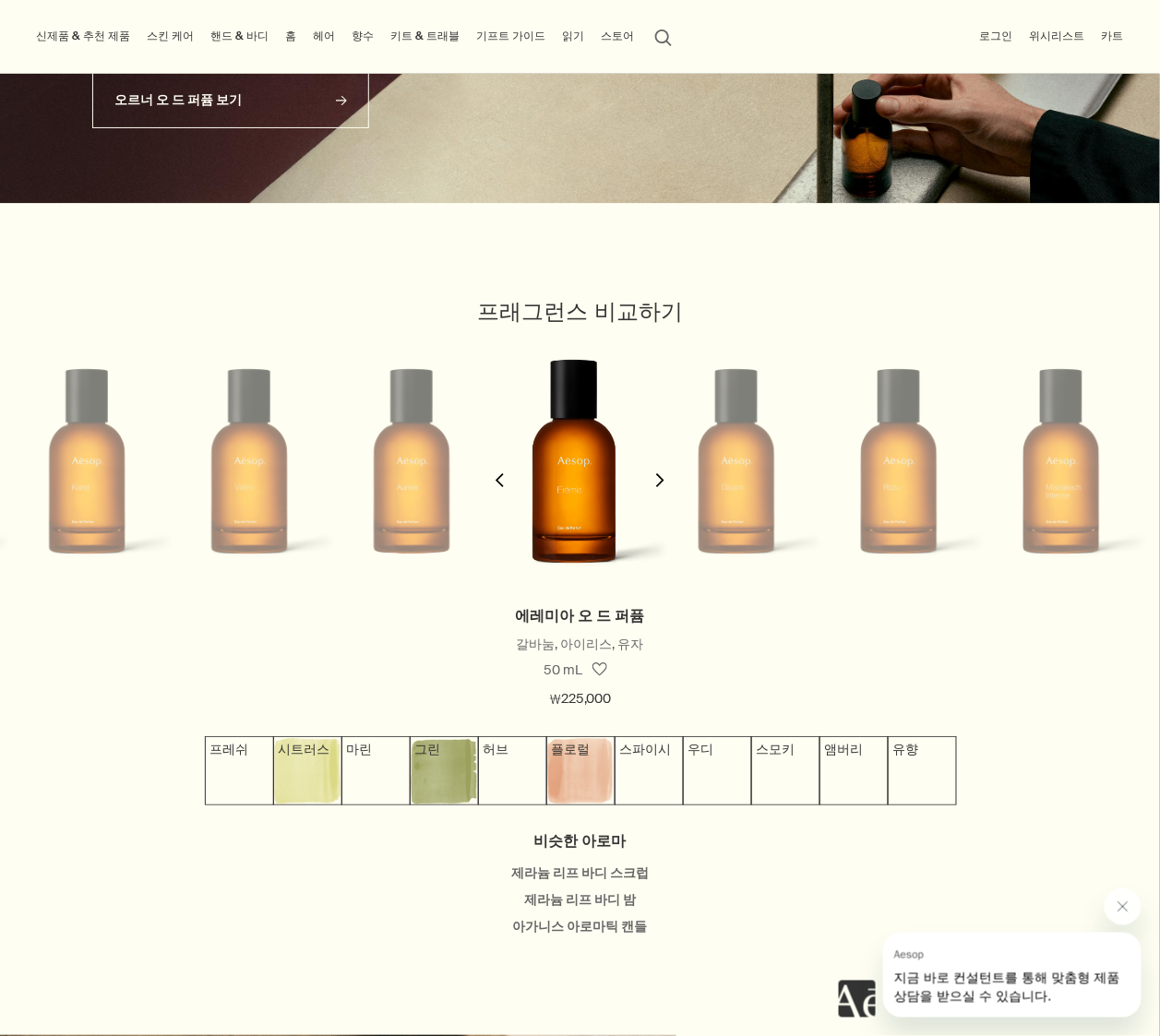 click on "chevron" at bounding box center [500, 468] 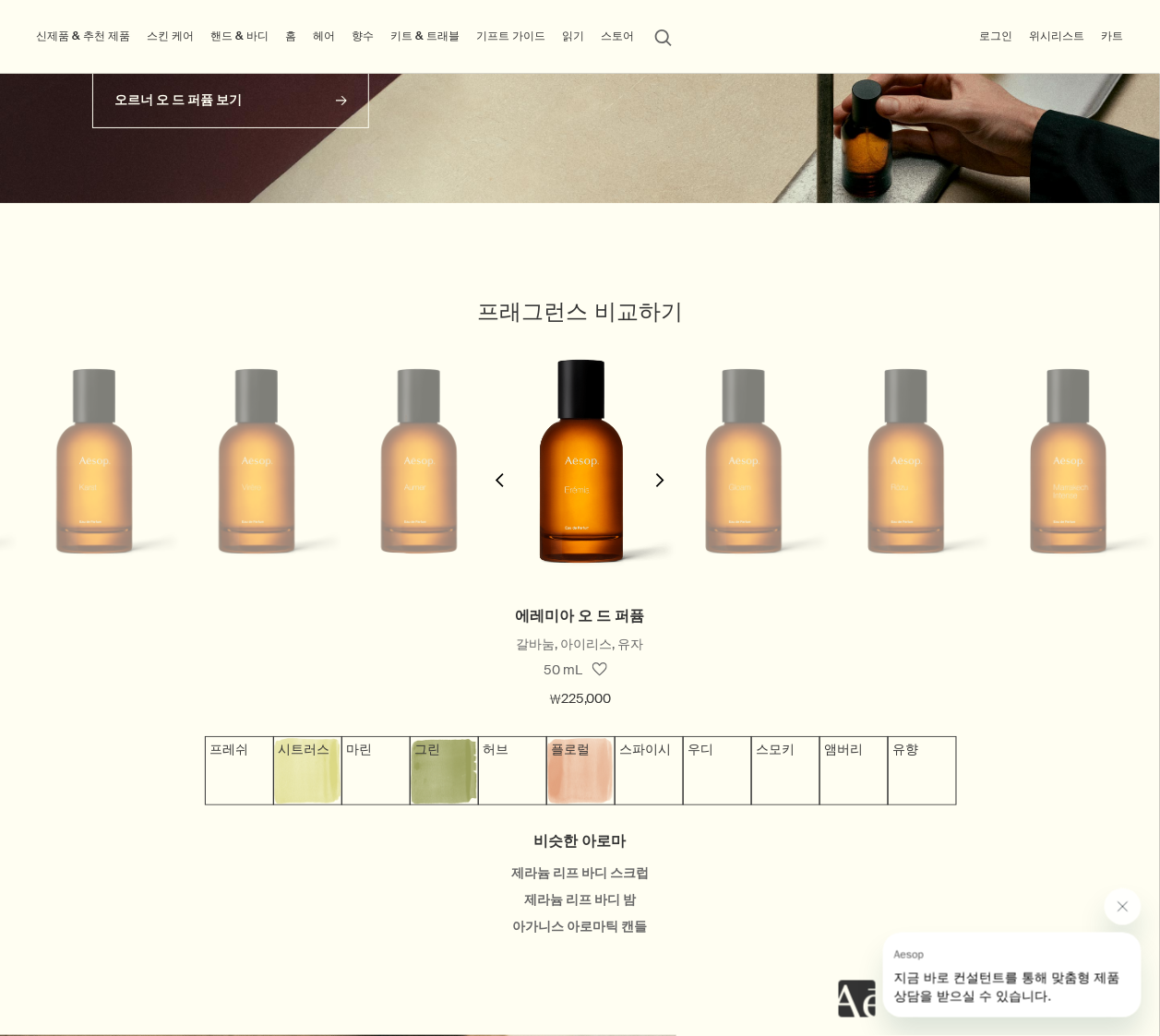 click on "chevron" at bounding box center (500, 468) 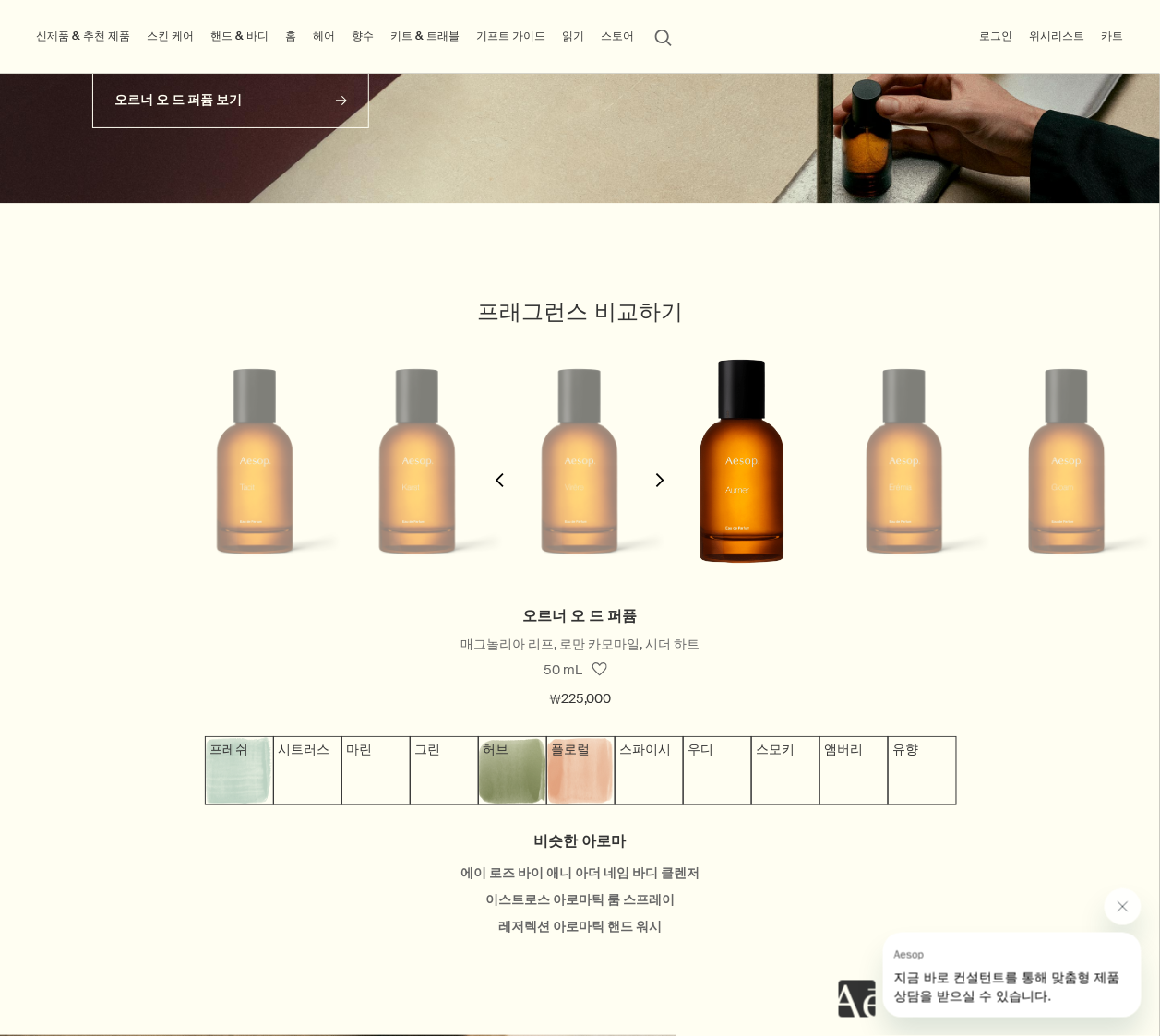 click on "chevron" at bounding box center (500, 468) 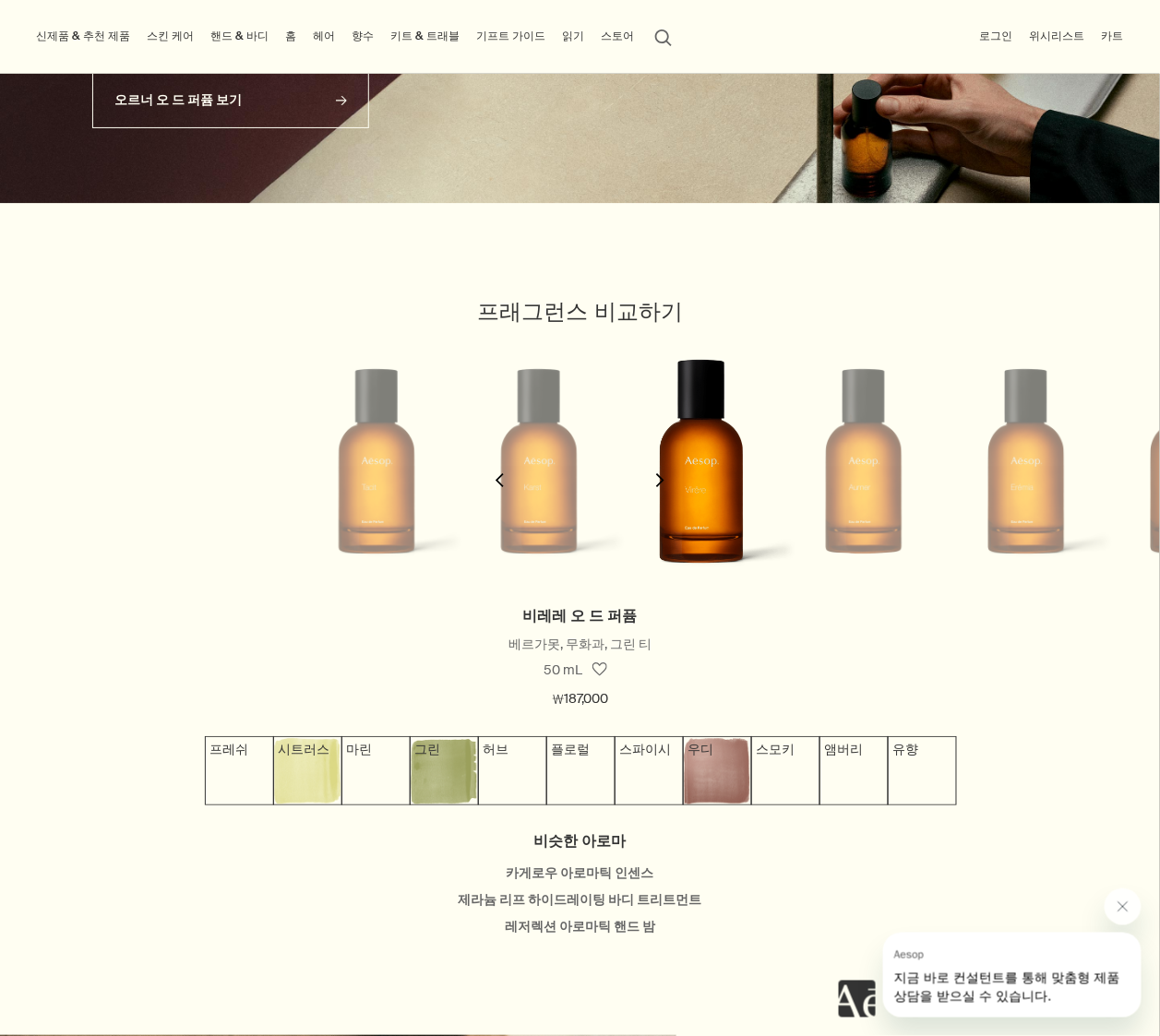 click on "chevron" at bounding box center [500, 468] 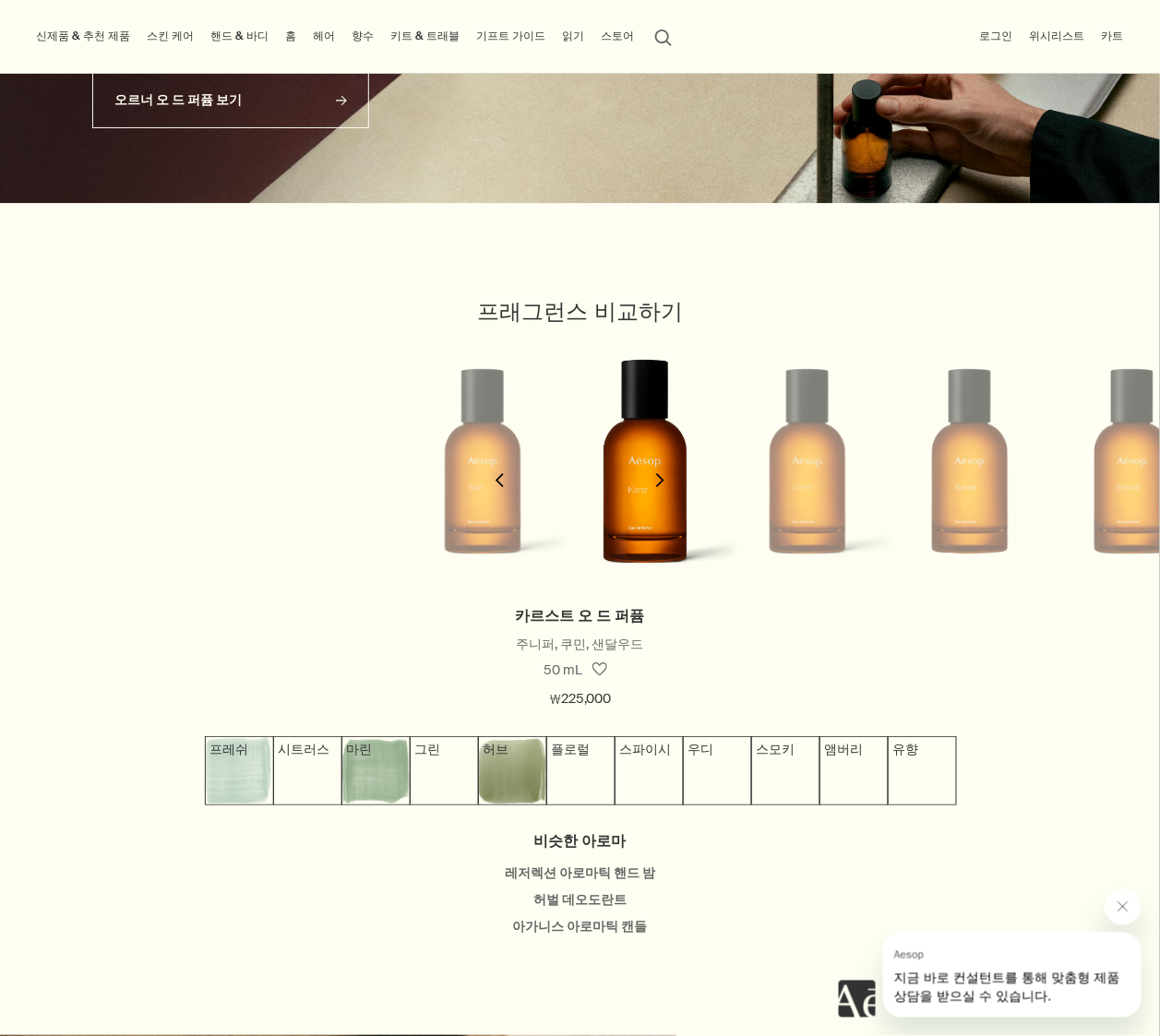 scroll, scrollTop: 0, scrollLeft: 0, axis: both 